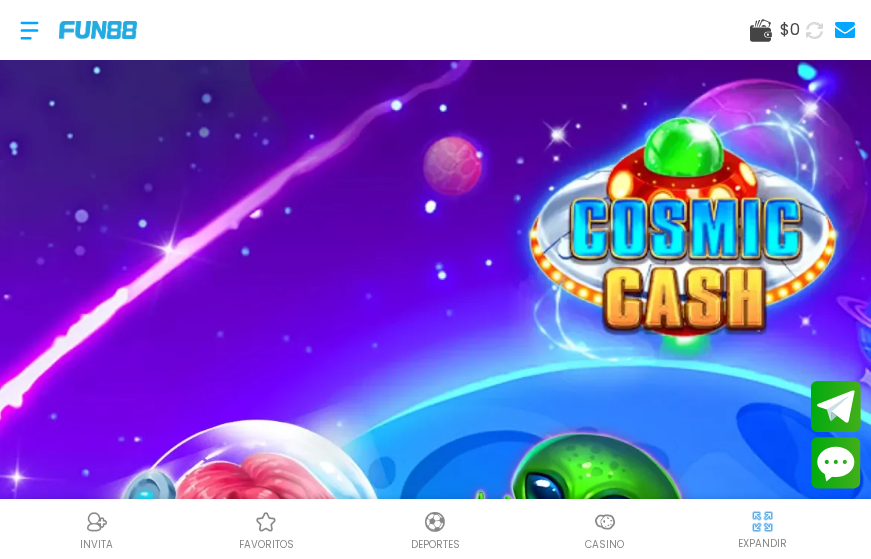 scroll, scrollTop: 0, scrollLeft: 0, axis: both 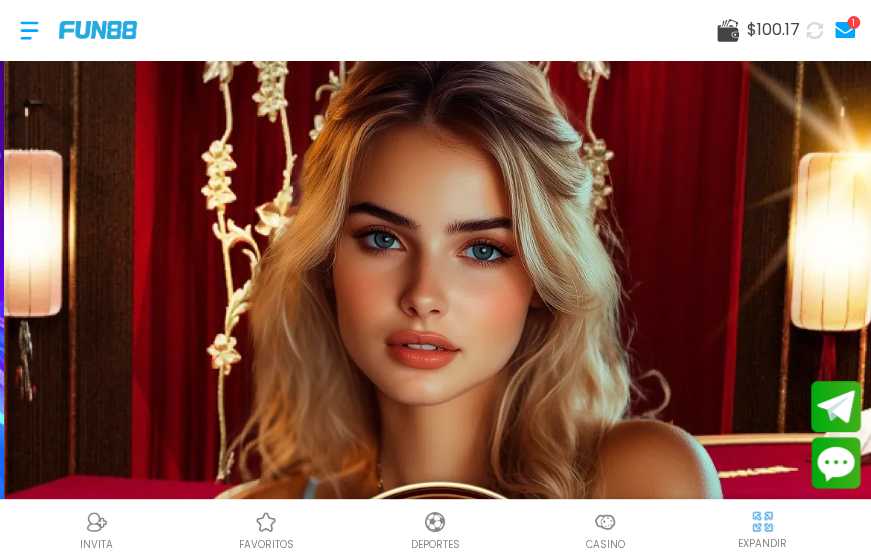click 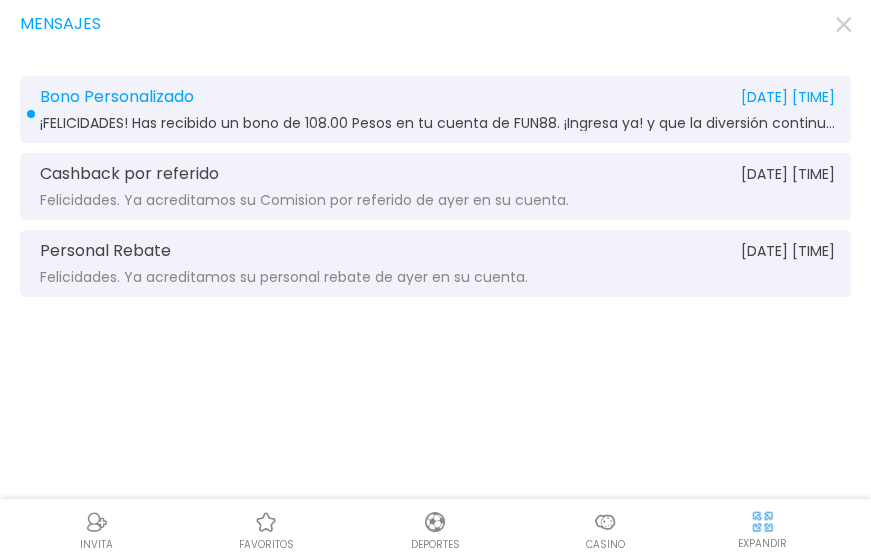 click 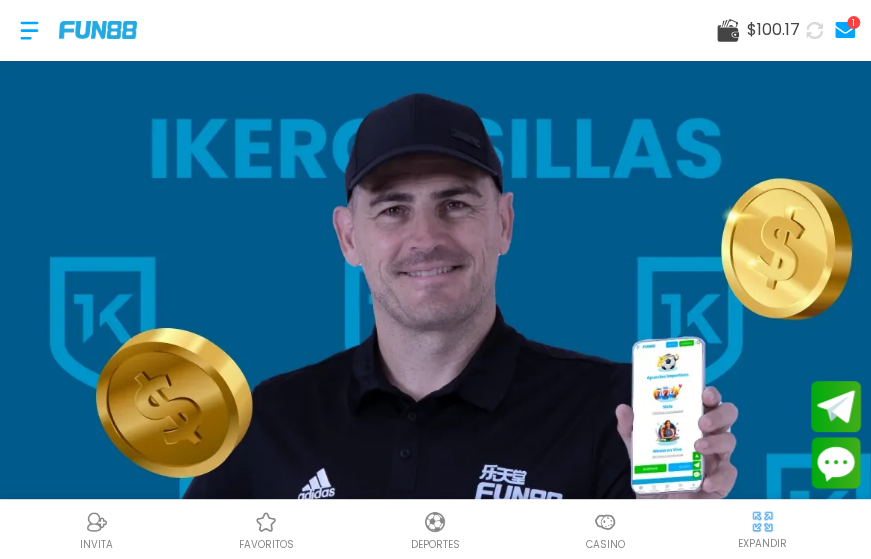 click on "$ [AMOUNT]" at bounding box center [758, 30] 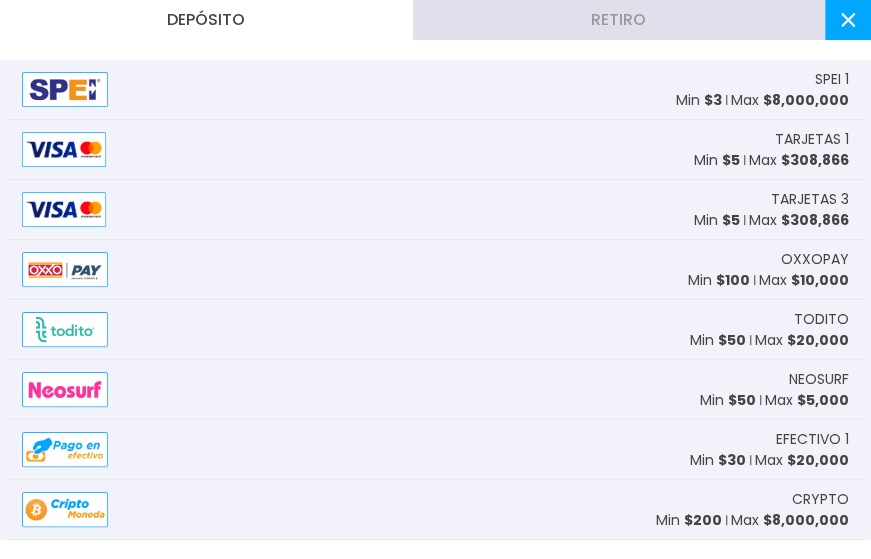 drag, startPoint x: 746, startPoint y: 29, endPoint x: 746, endPoint y: 46, distance: 17 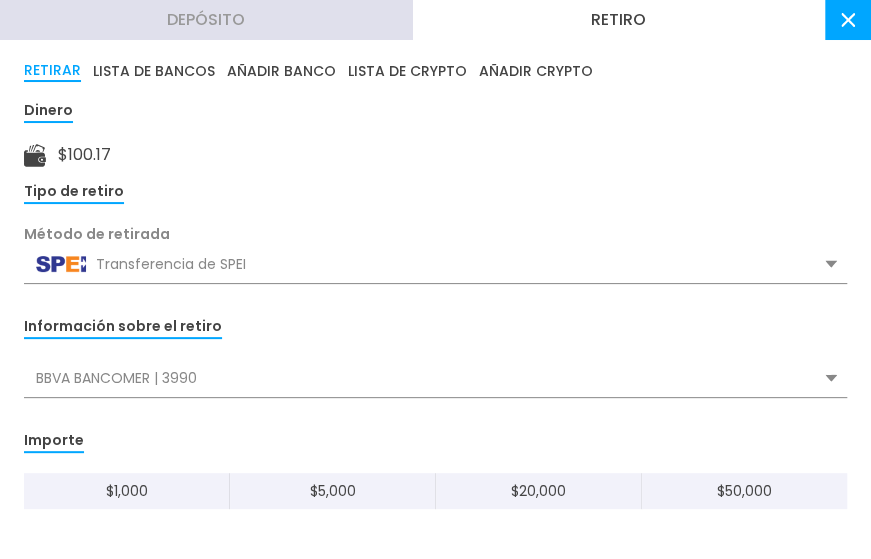scroll, scrollTop: 610, scrollLeft: 0, axis: vertical 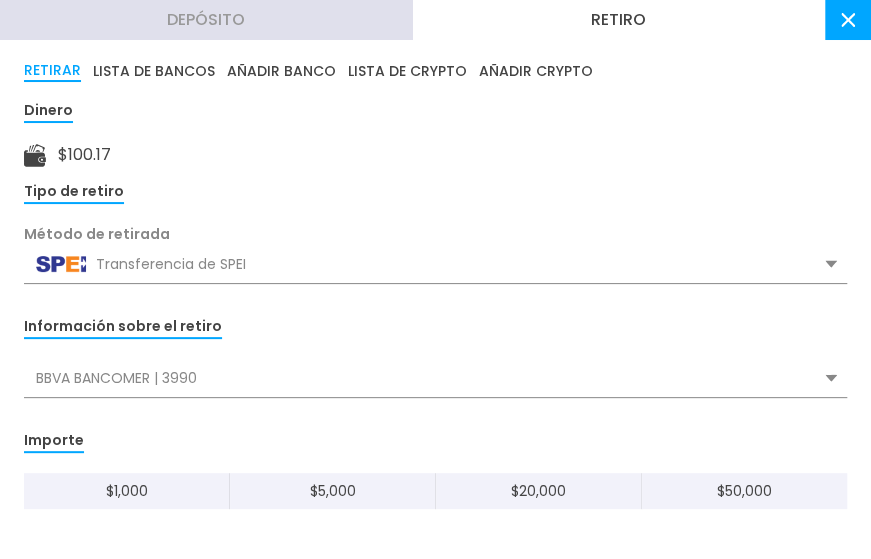 click on "Retiro" at bounding box center (619, 20) 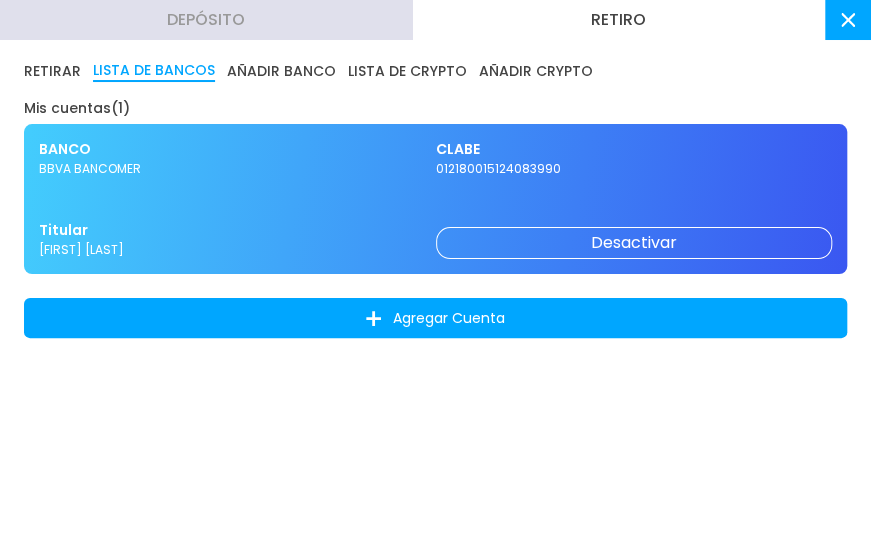 click on "AÑADIR BANCO" at bounding box center [281, 71] 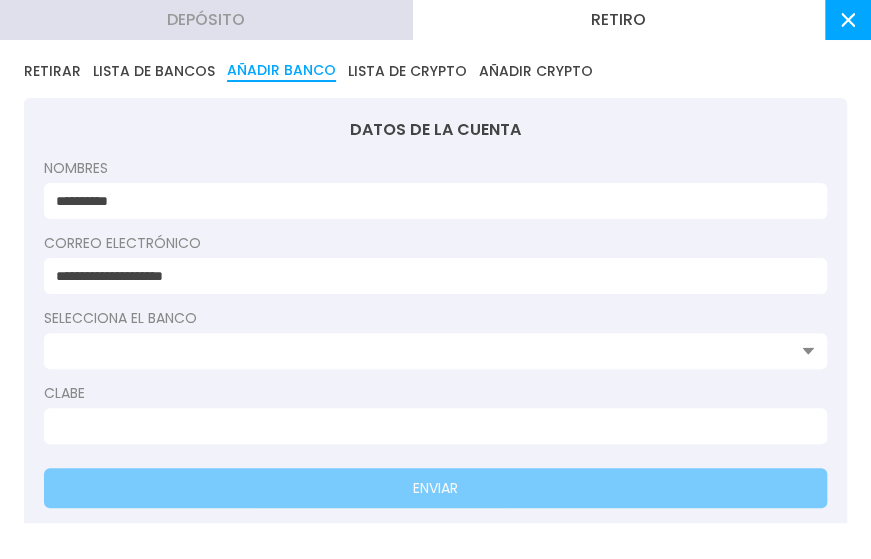 scroll, scrollTop: 2832, scrollLeft: 0, axis: vertical 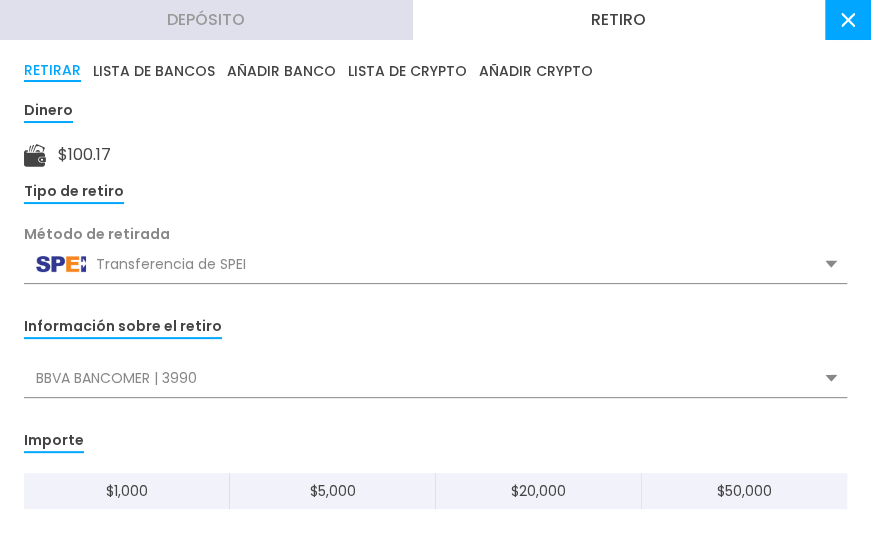 click 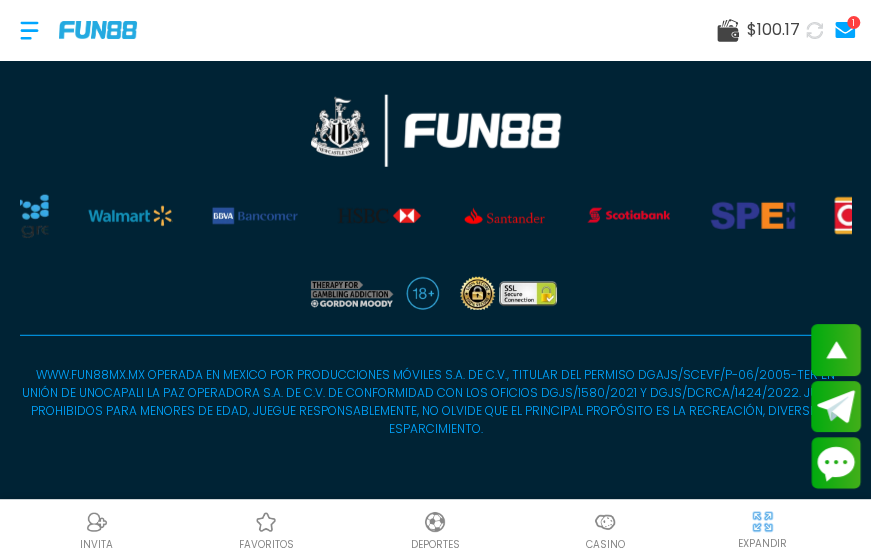 click at bounding box center (29, 30) 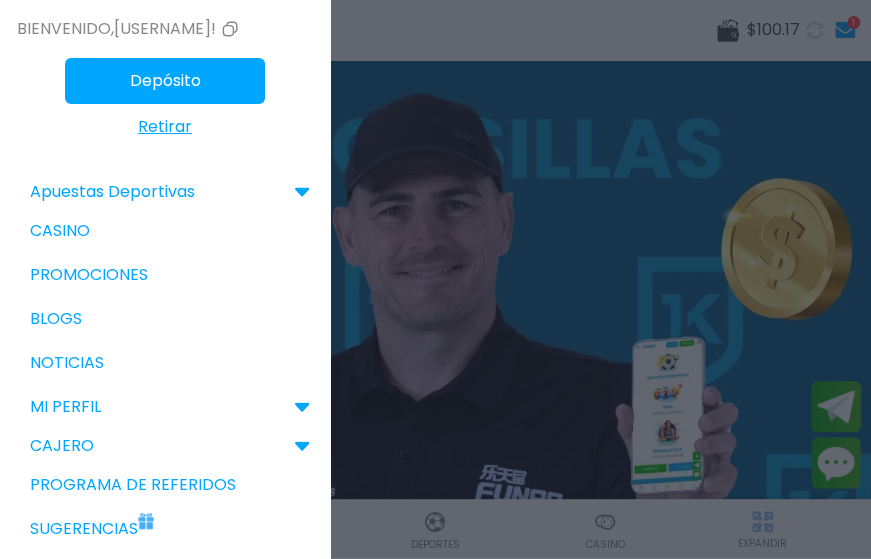 click on "MI PERFIL" at bounding box center (65, 407) 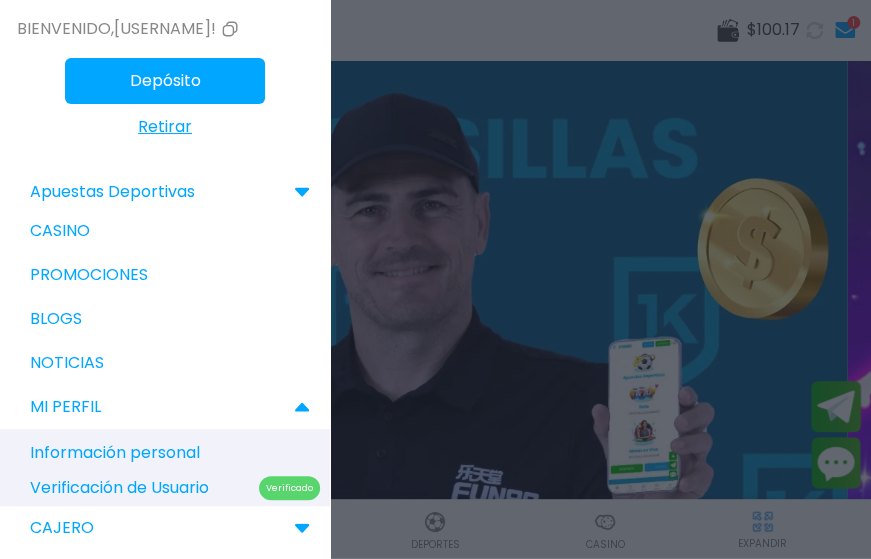 scroll, scrollTop: 268, scrollLeft: 0, axis: vertical 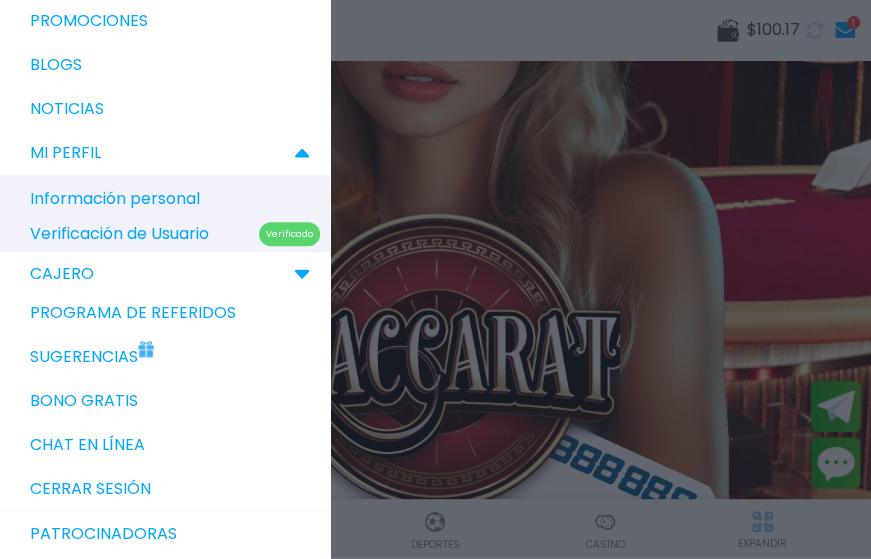 click on "CAJERO" at bounding box center (165, 274) 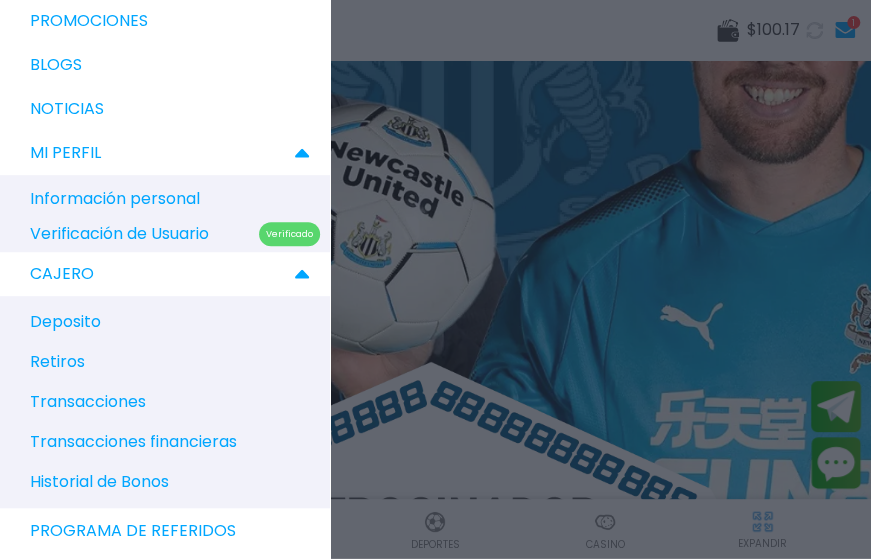 click on "Retiros" at bounding box center [57, 362] 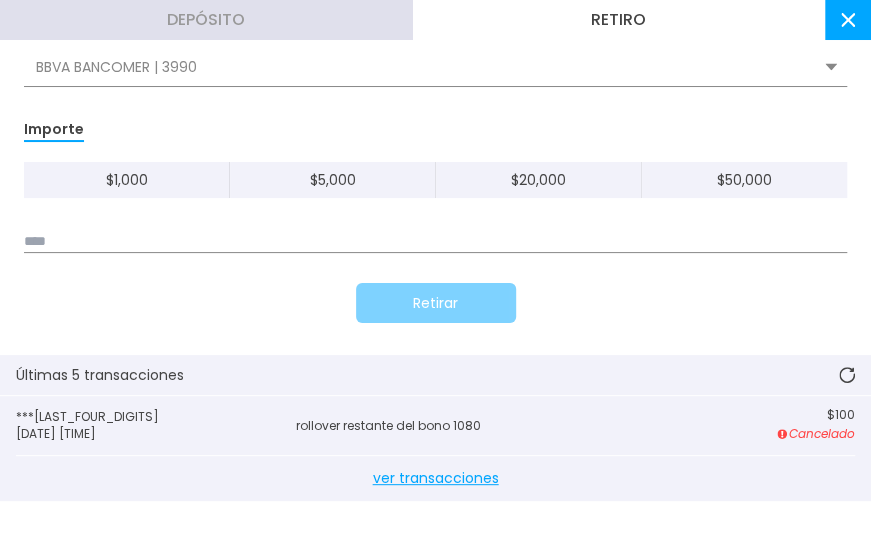 scroll, scrollTop: 334, scrollLeft: 0, axis: vertical 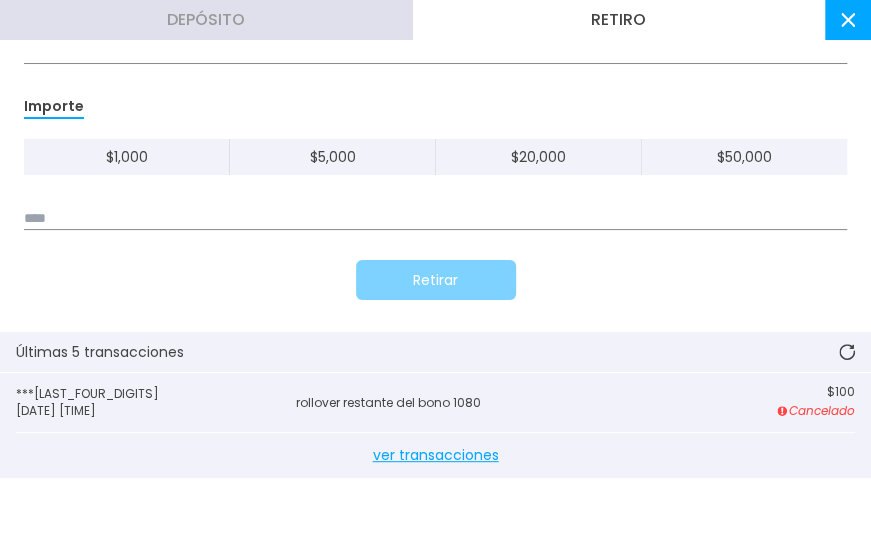 click on "Cancelado" at bounding box center (816, 411) 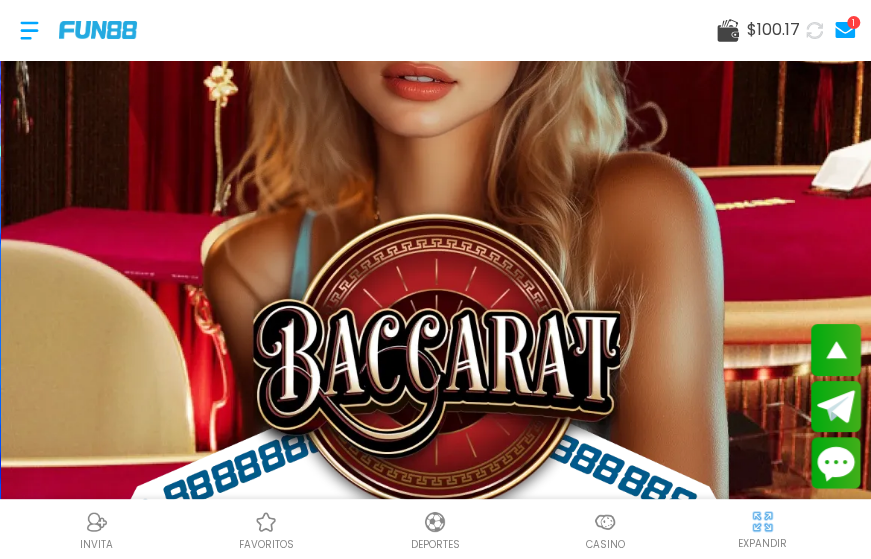 scroll, scrollTop: 1632, scrollLeft: 0, axis: vertical 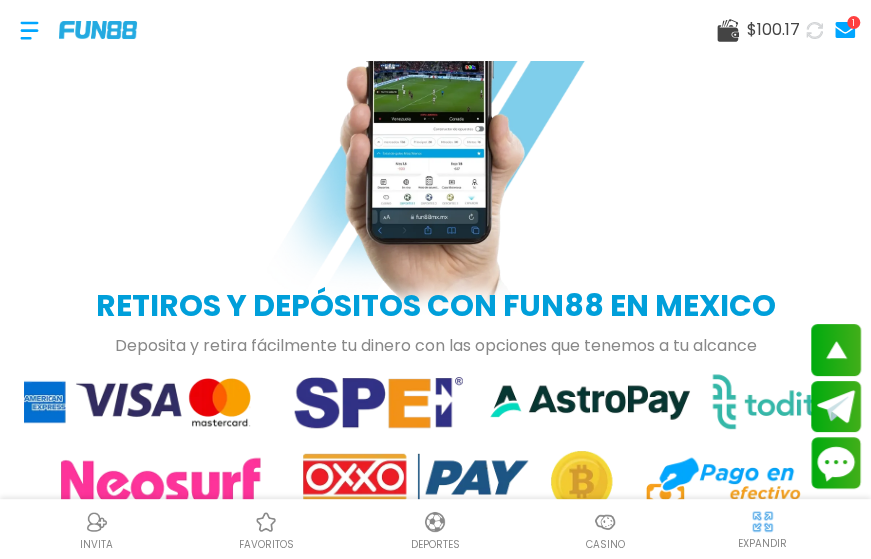 click at bounding box center (605, 522) 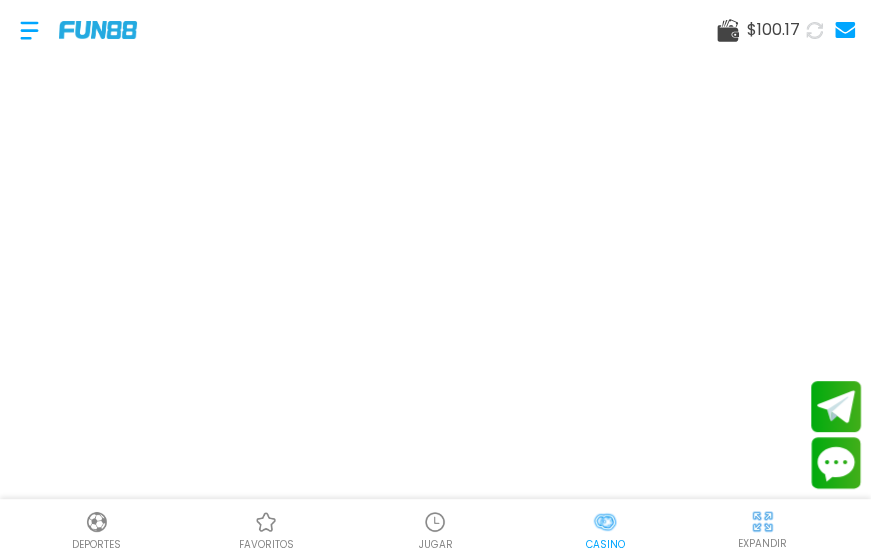 scroll, scrollTop: 0, scrollLeft: 50, axis: horizontal 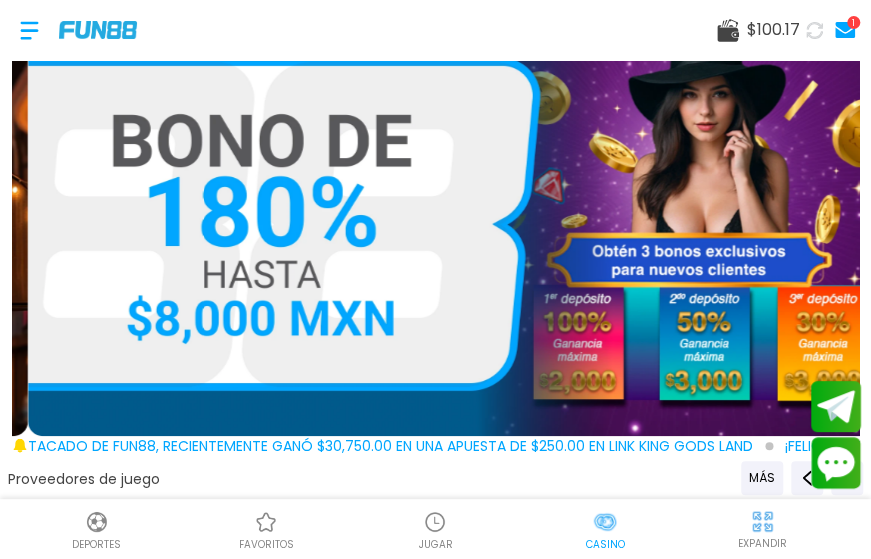 click at bounding box center [29, 30] 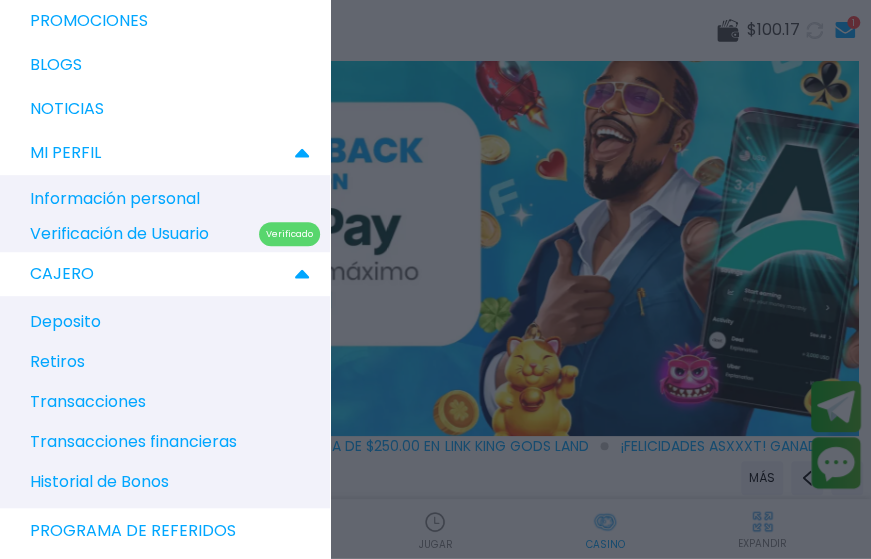 click on "Promociones" at bounding box center [165, 21] 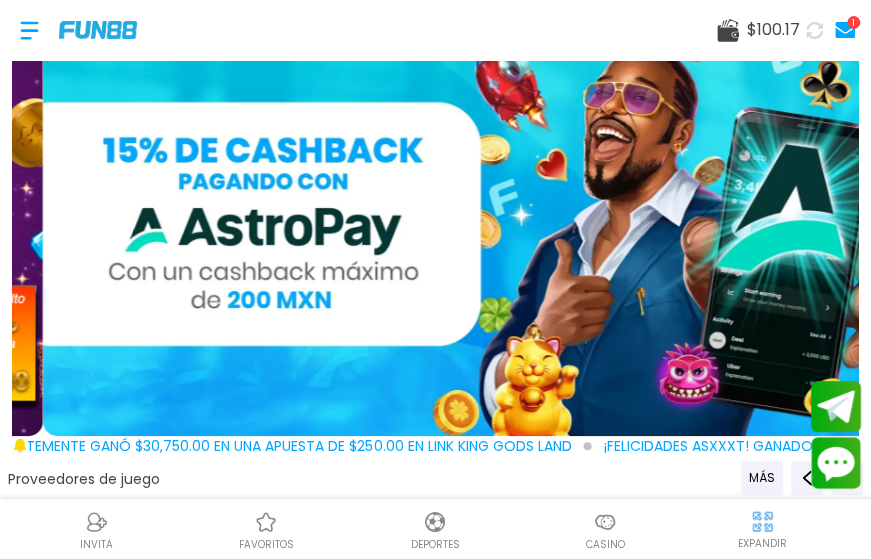 scroll, scrollTop: 0, scrollLeft: 0, axis: both 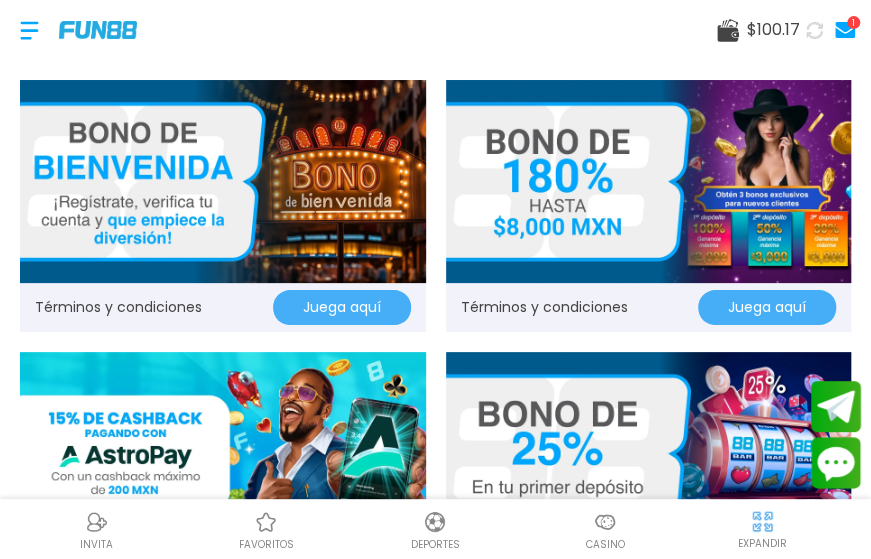 click on "Casino" at bounding box center [604, 529] 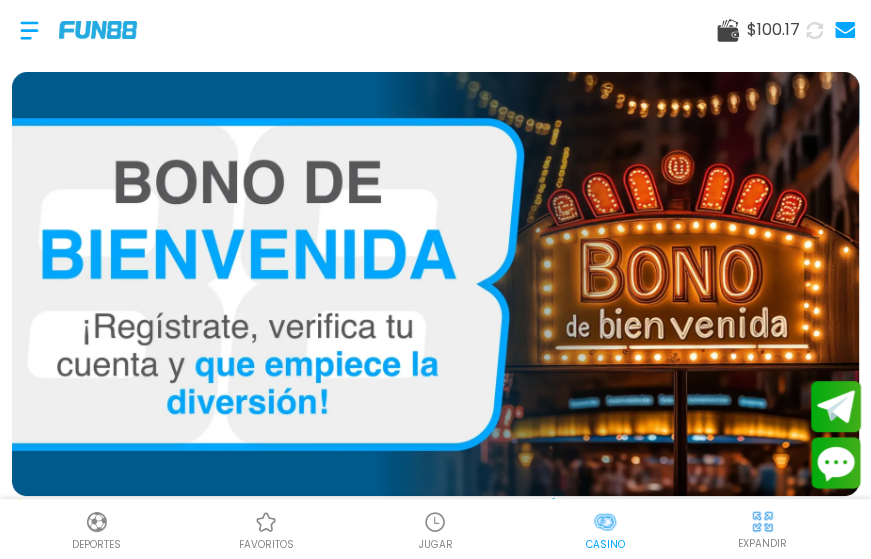 scroll, scrollTop: 0, scrollLeft: 50, axis: horizontal 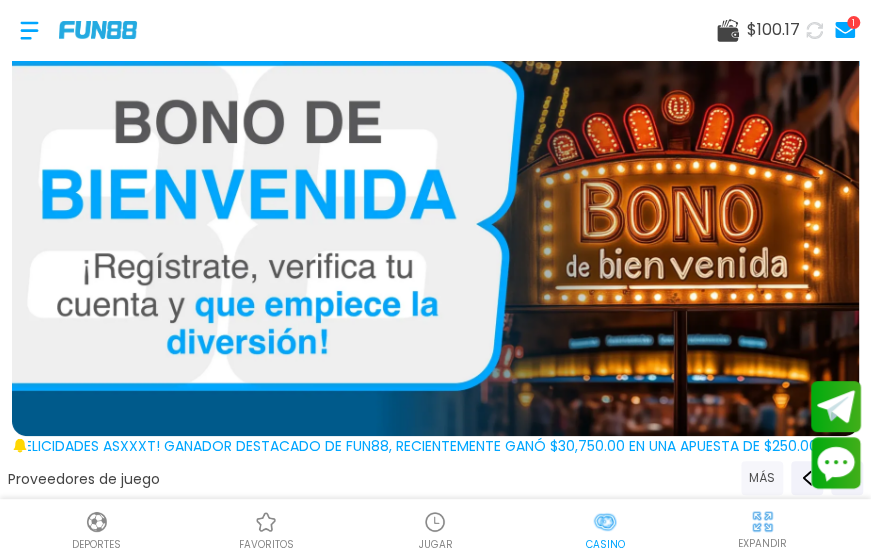click on "MÁS" at bounding box center (762, 478) 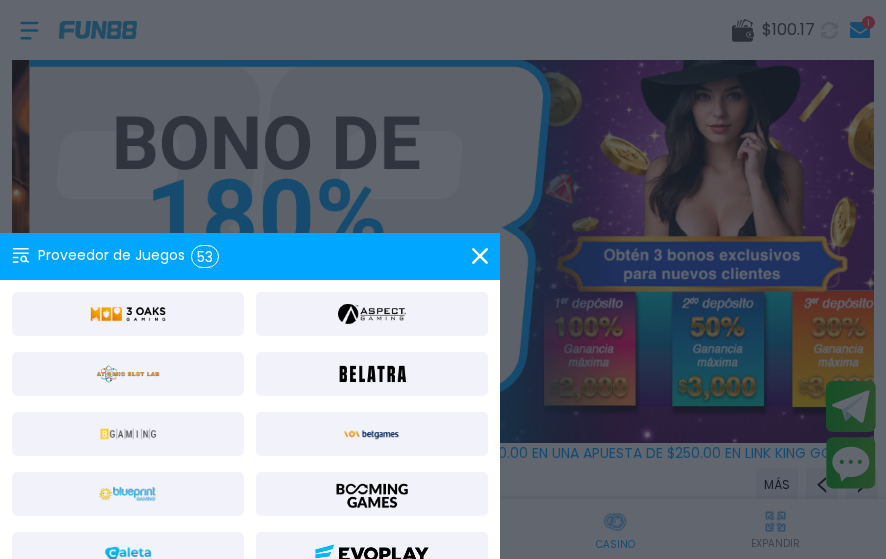 click 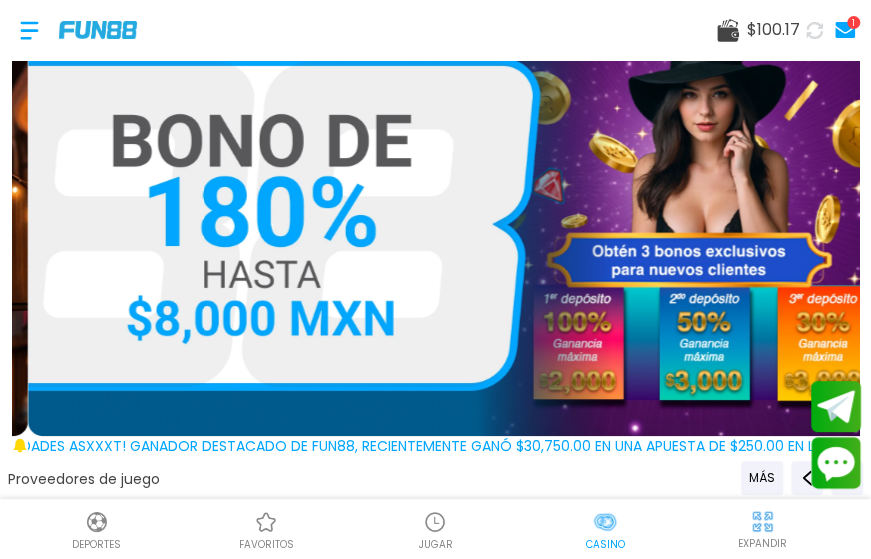 click at bounding box center (98, 29) 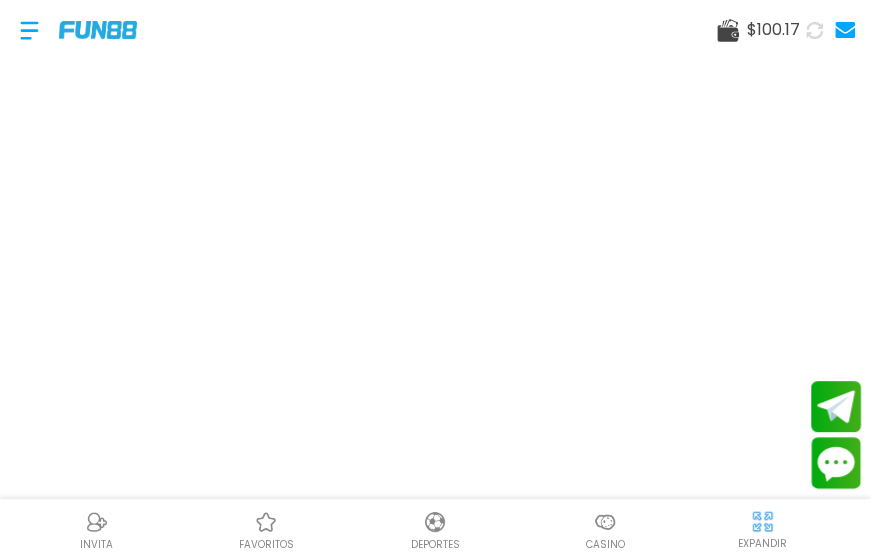 scroll, scrollTop: 0, scrollLeft: 0, axis: both 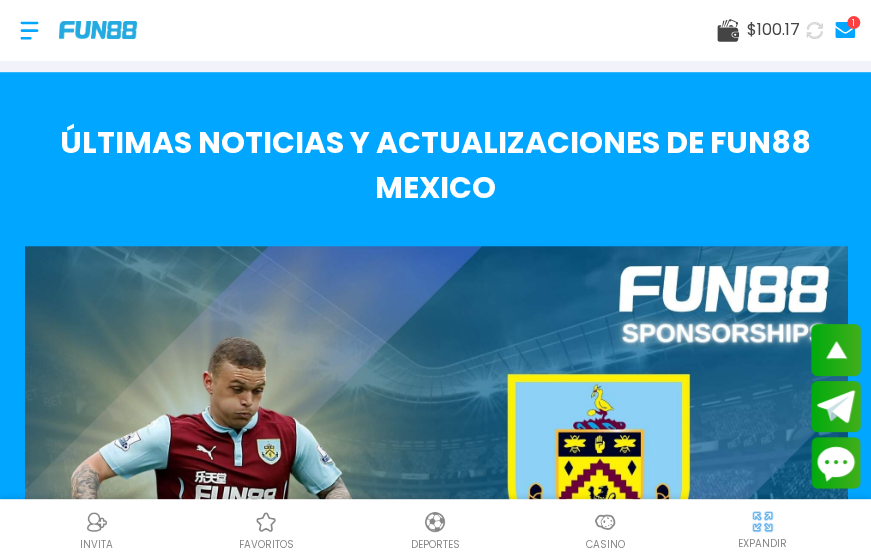 click at bounding box center [605, 522] 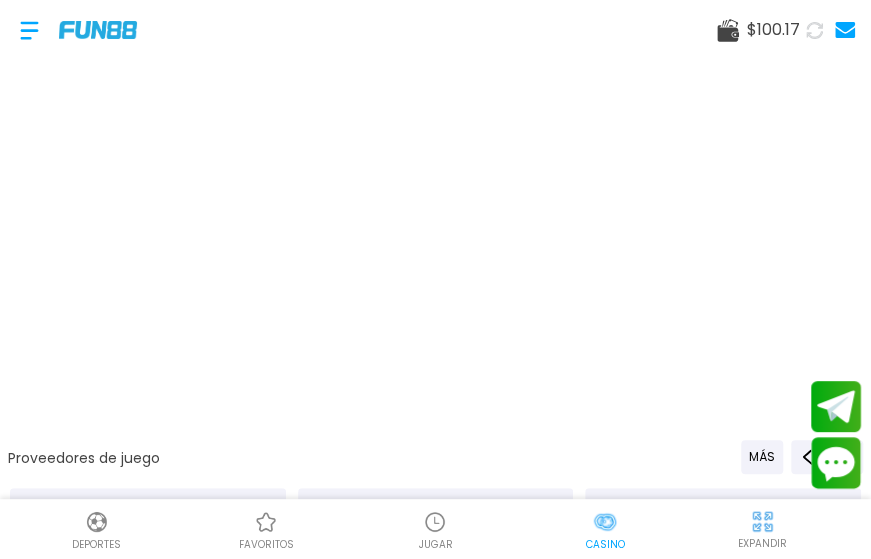 scroll, scrollTop: 0, scrollLeft: 0, axis: both 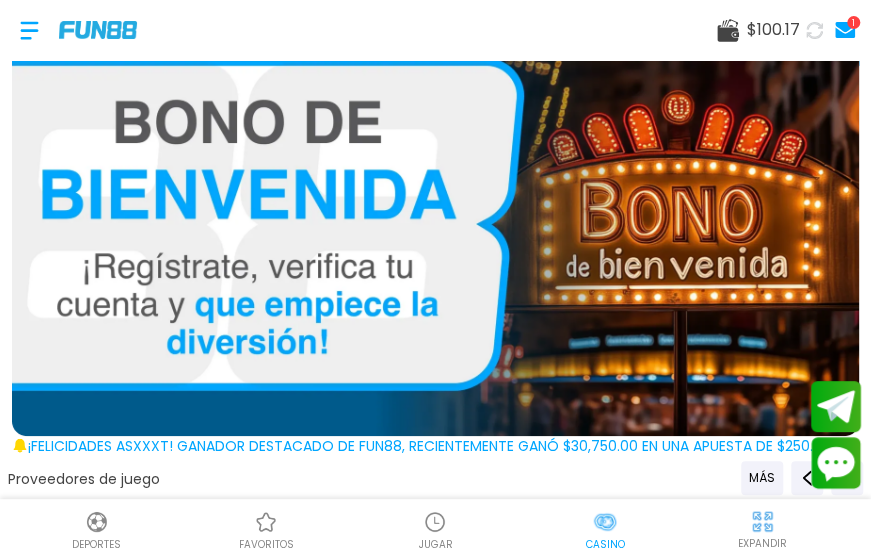 click at bounding box center [435, 224] 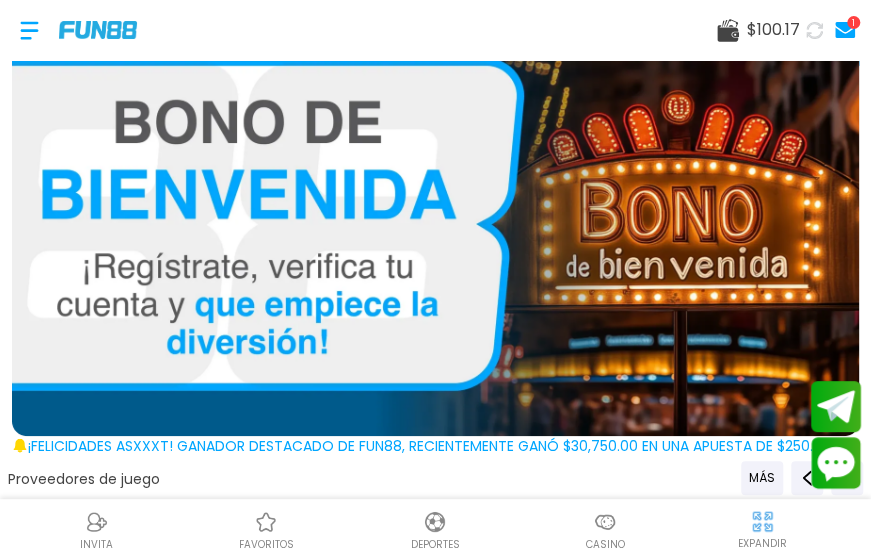 scroll, scrollTop: 0, scrollLeft: 0, axis: both 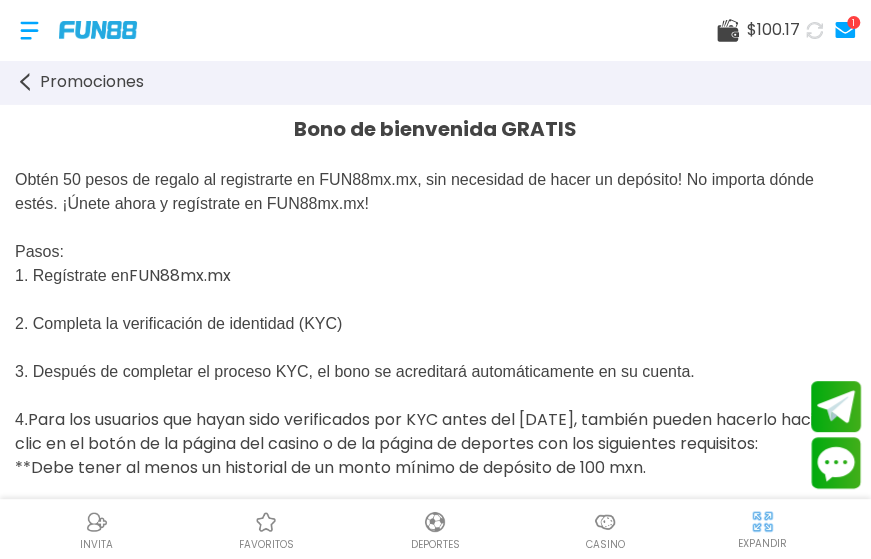 click at bounding box center [68, 30] 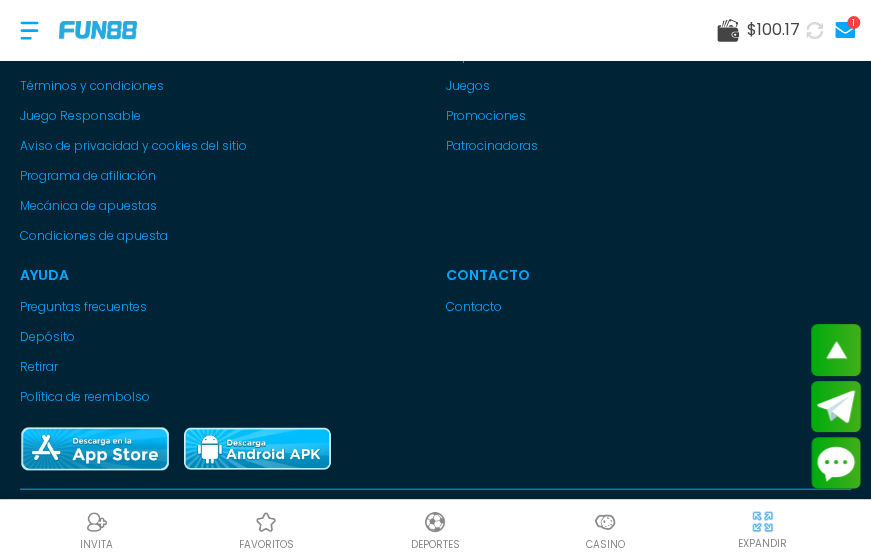 scroll, scrollTop: 6585, scrollLeft: 0, axis: vertical 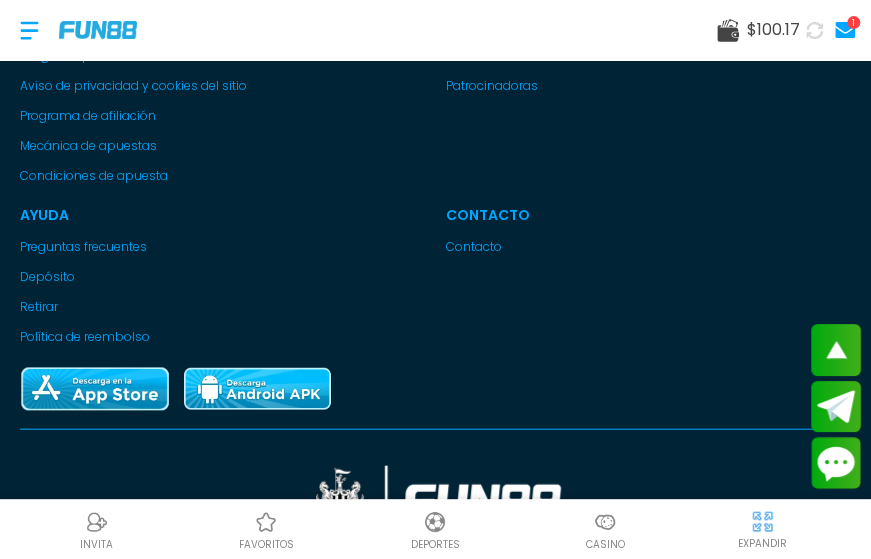 click on "Casino" at bounding box center [604, 529] 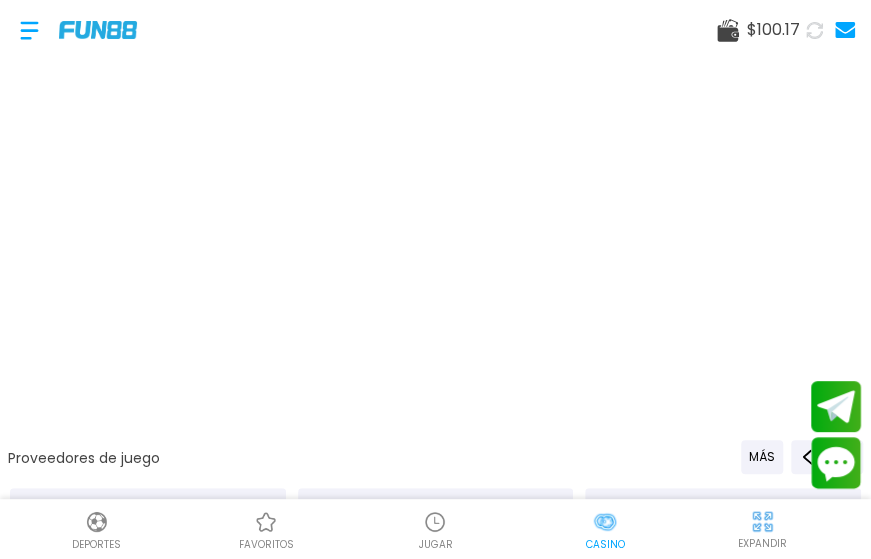 scroll, scrollTop: 2, scrollLeft: 0, axis: vertical 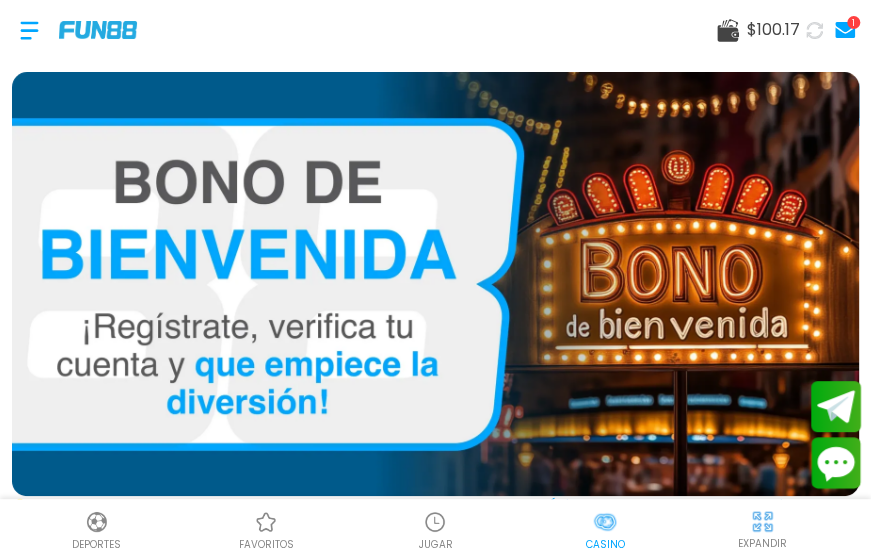 click at bounding box center [435, 284] 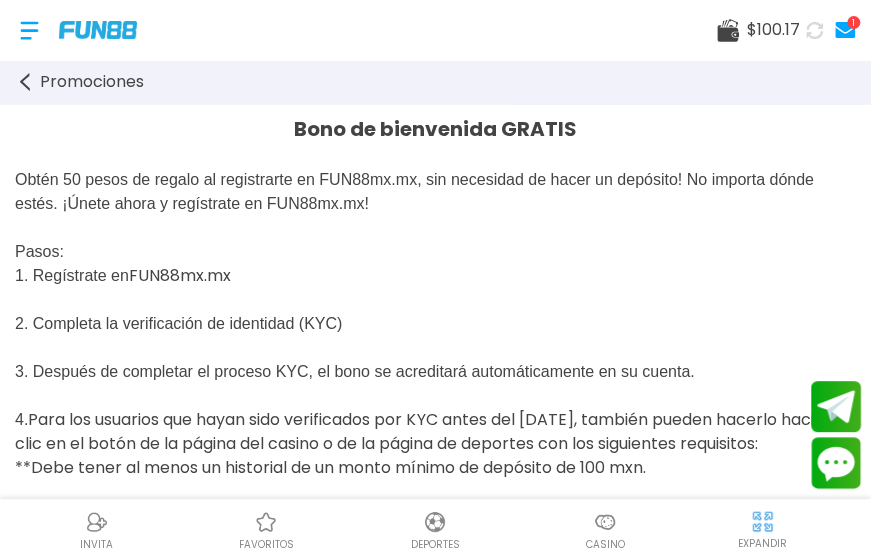 click at bounding box center [98, 29] 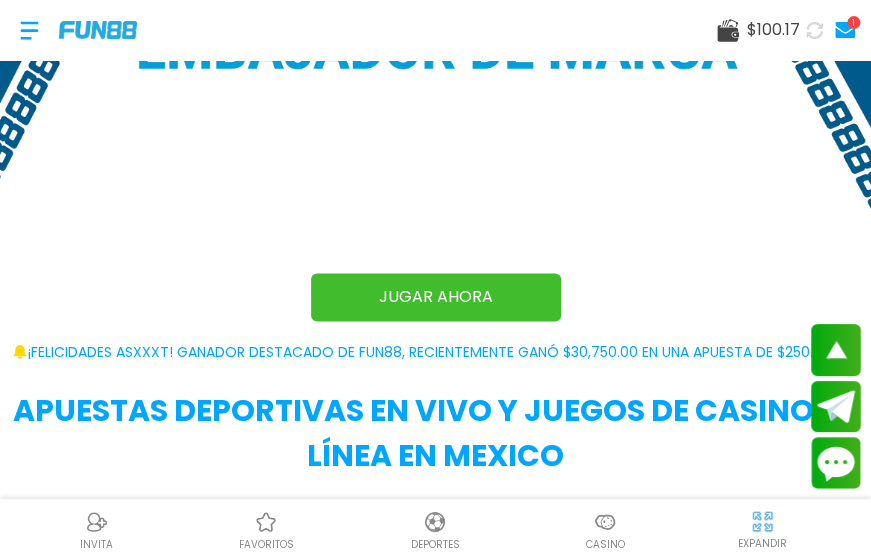 scroll, scrollTop: 1206, scrollLeft: 0, axis: vertical 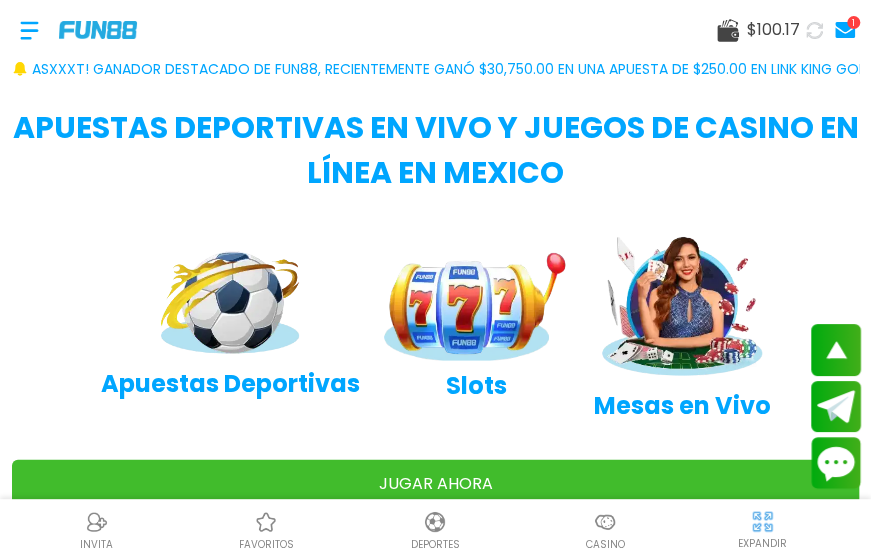 click at bounding box center [477, 304] 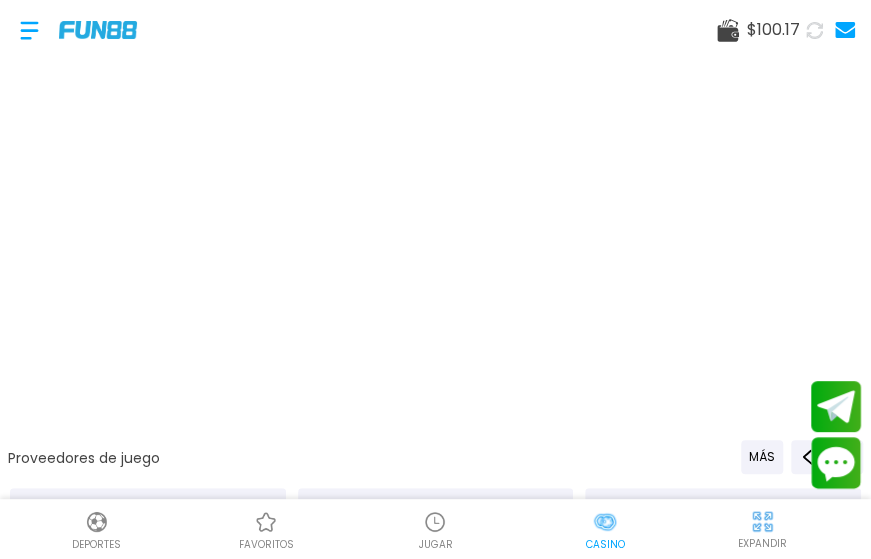 scroll, scrollTop: 0, scrollLeft: 0, axis: both 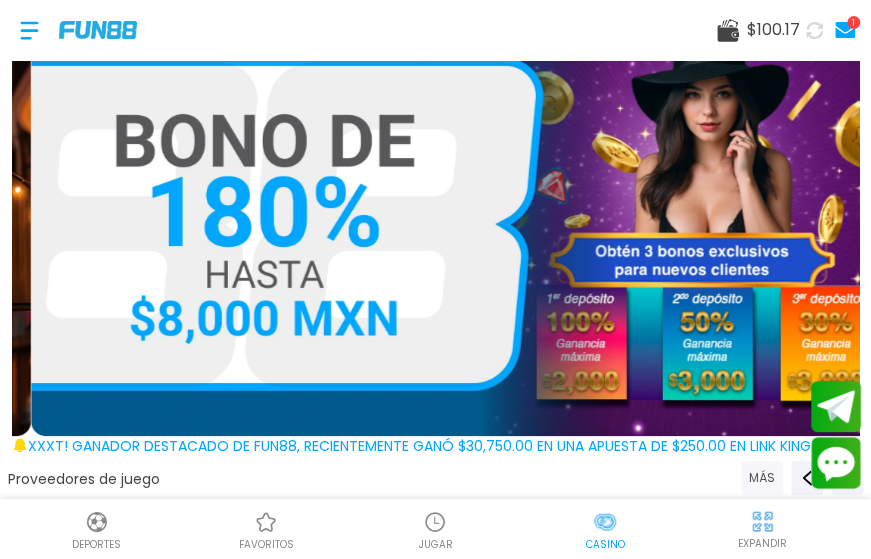 click on "MÁS" at bounding box center [762, 478] 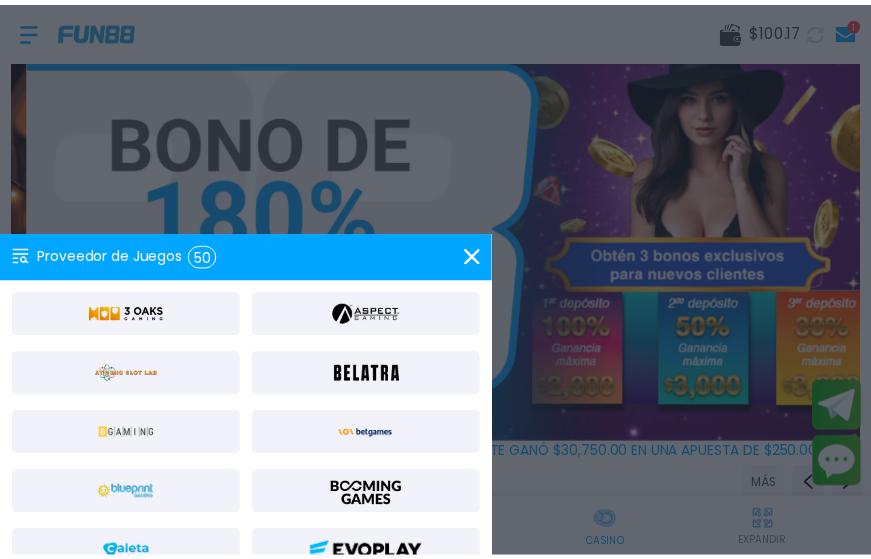 scroll, scrollTop: 0, scrollLeft: 182, axis: horizontal 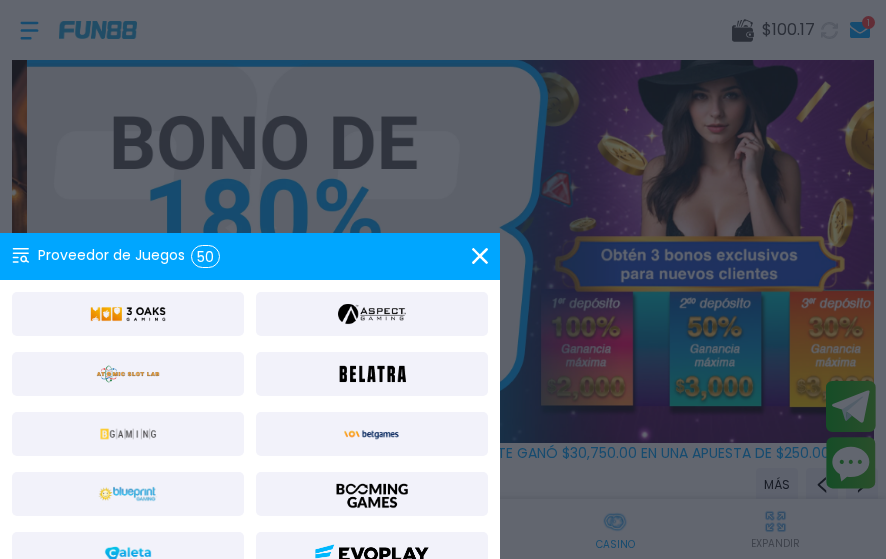 click at bounding box center [128, 494] 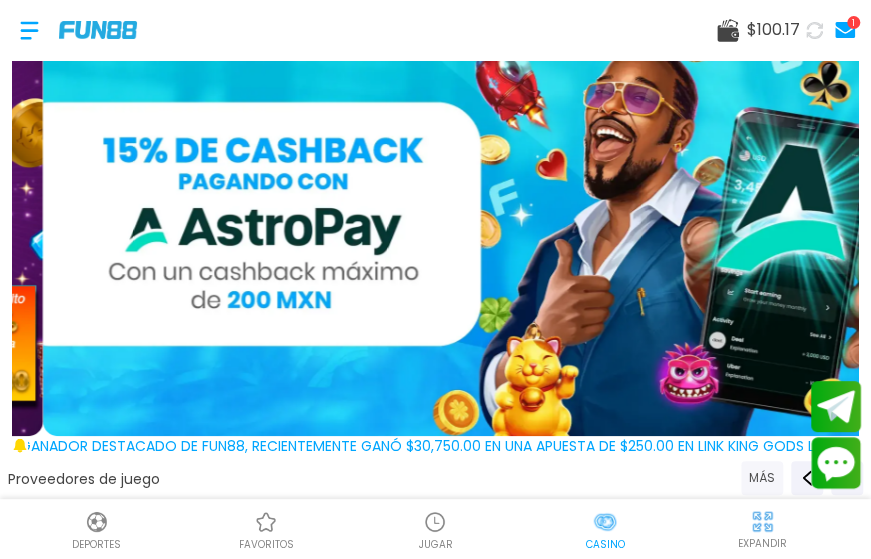 click on "MÁS" at bounding box center [762, 478] 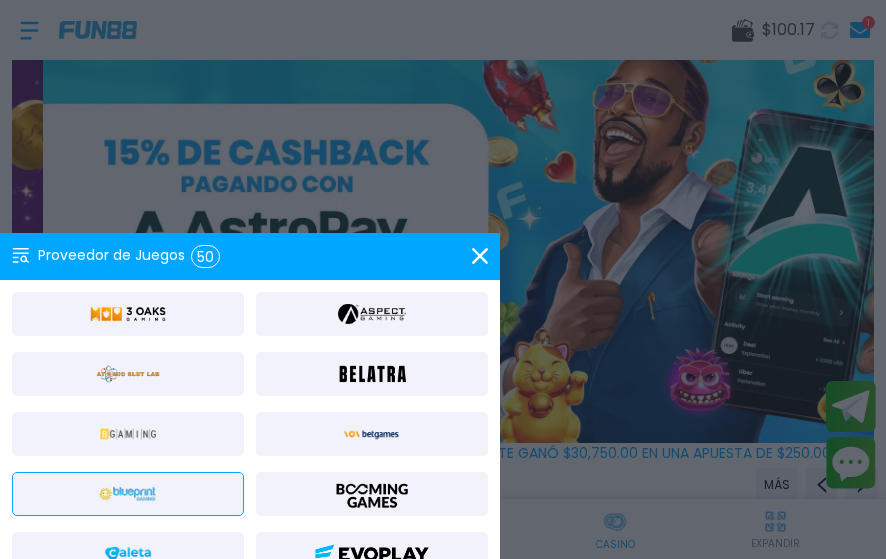click at bounding box center [372, 554] 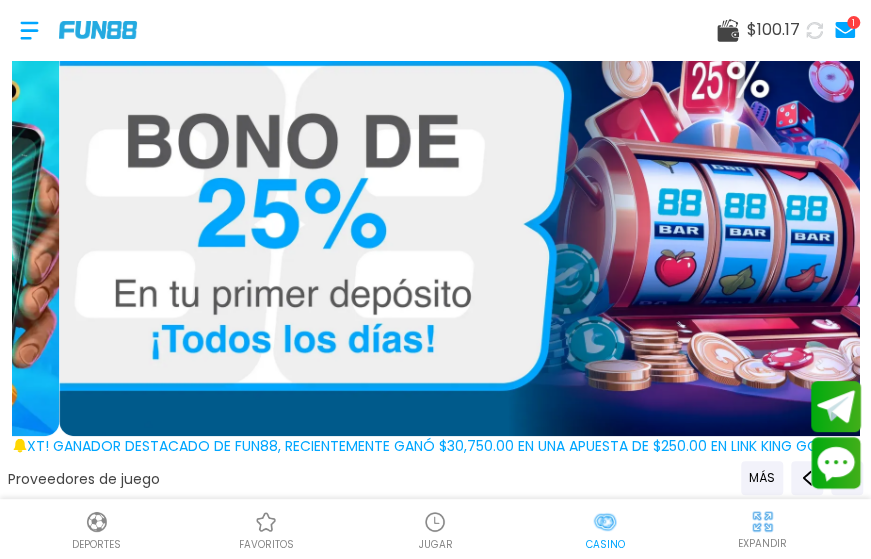 click on "JUGAR" at bounding box center [435, 529] 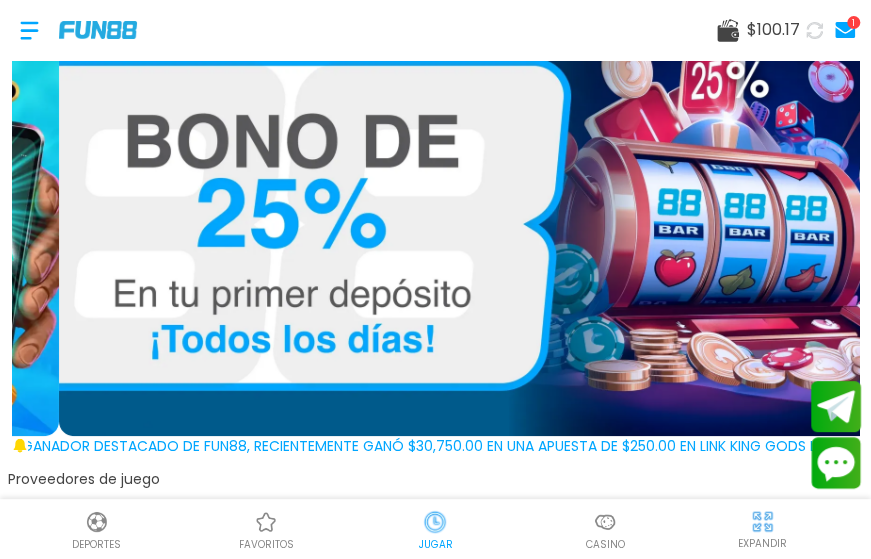 scroll, scrollTop: 0, scrollLeft: 114, axis: horizontal 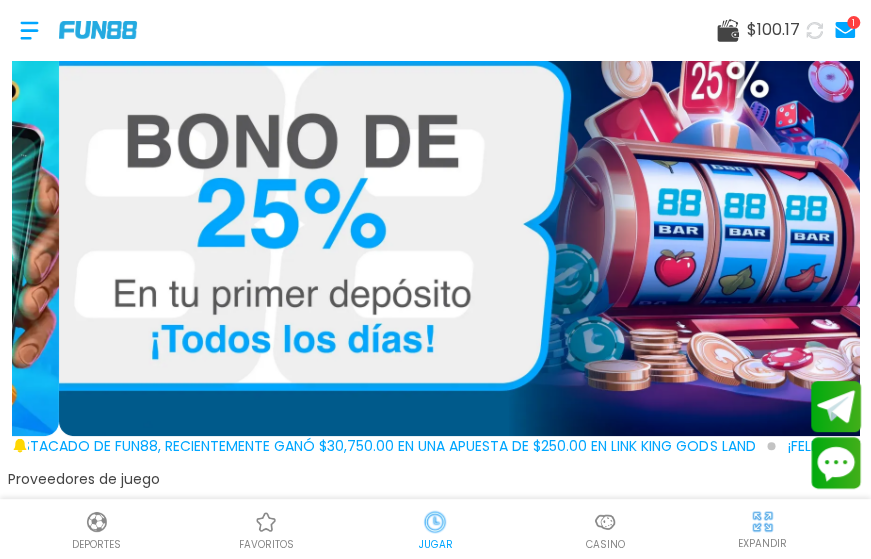 click on "JUGAR" at bounding box center [435, 544] 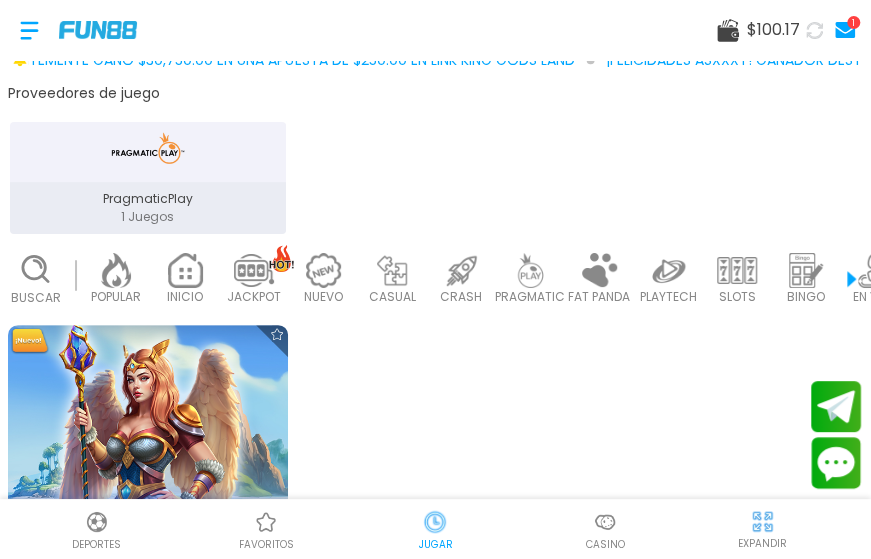 scroll, scrollTop: 561, scrollLeft: 0, axis: vertical 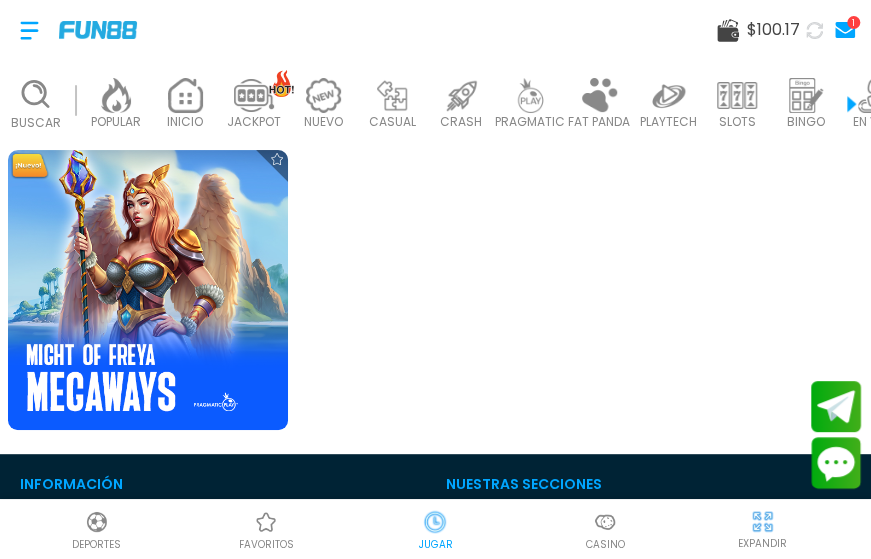 click at bounding box center (737, 95) 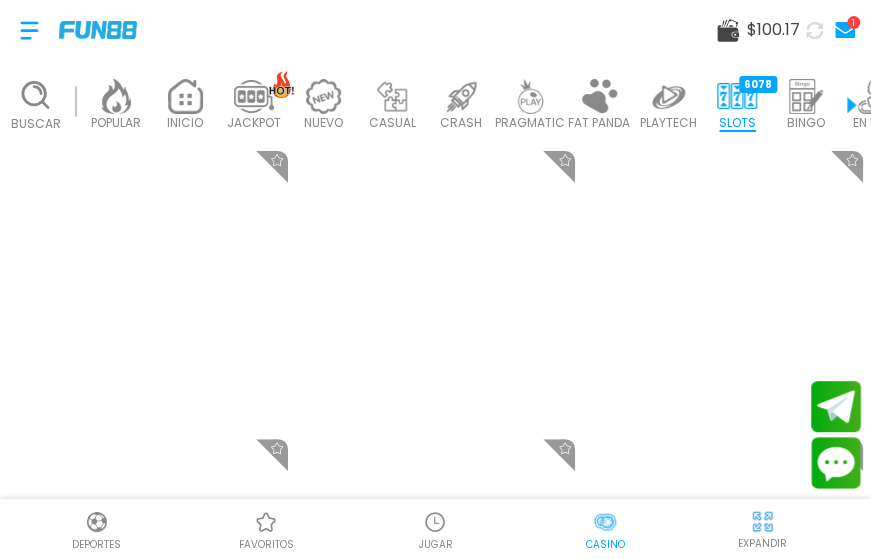 scroll, scrollTop: 562, scrollLeft: 0, axis: vertical 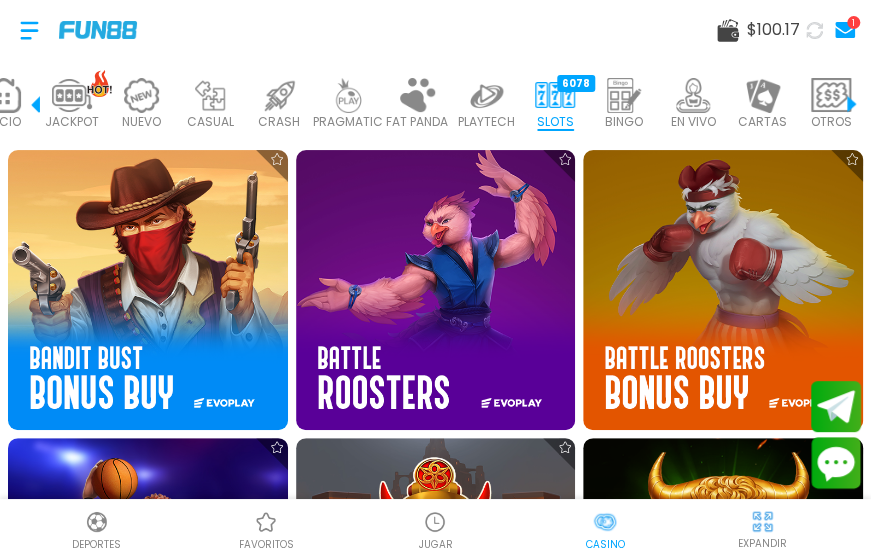 click at bounding box center (831, 95) 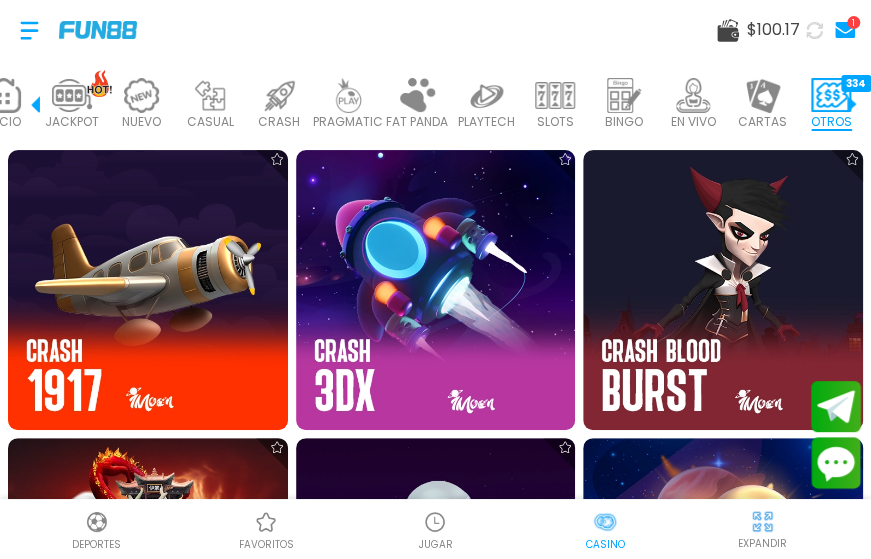 click on "JACKPOT" at bounding box center [72, 122] 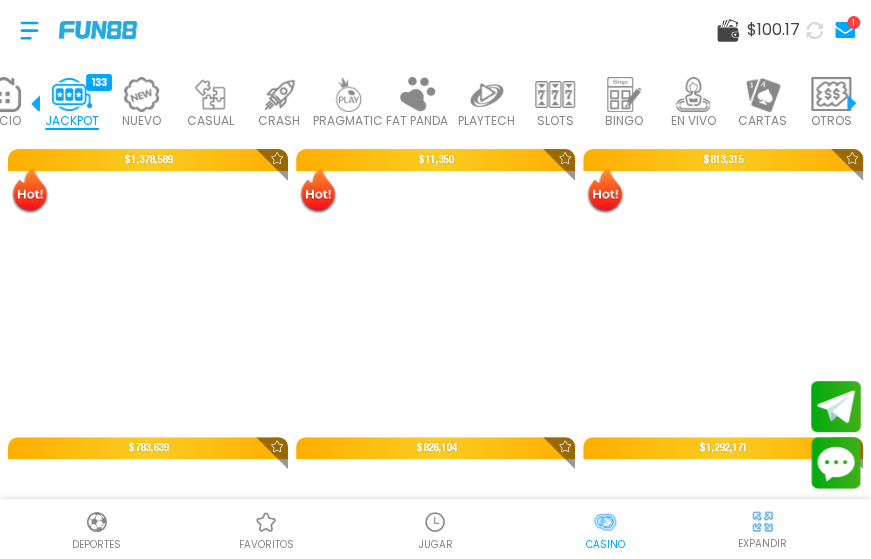 scroll, scrollTop: 561, scrollLeft: 0, axis: vertical 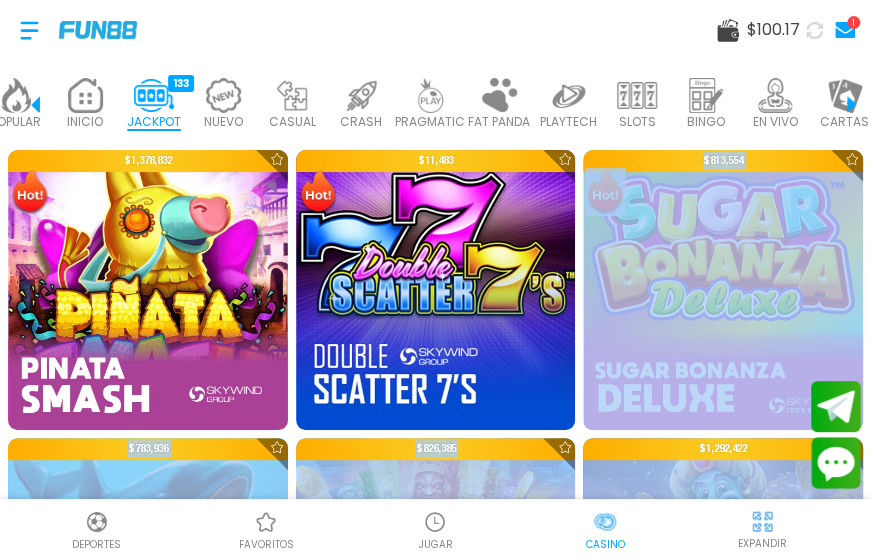 drag, startPoint x: 584, startPoint y: 446, endPoint x: 593, endPoint y: 419, distance: 28.460499 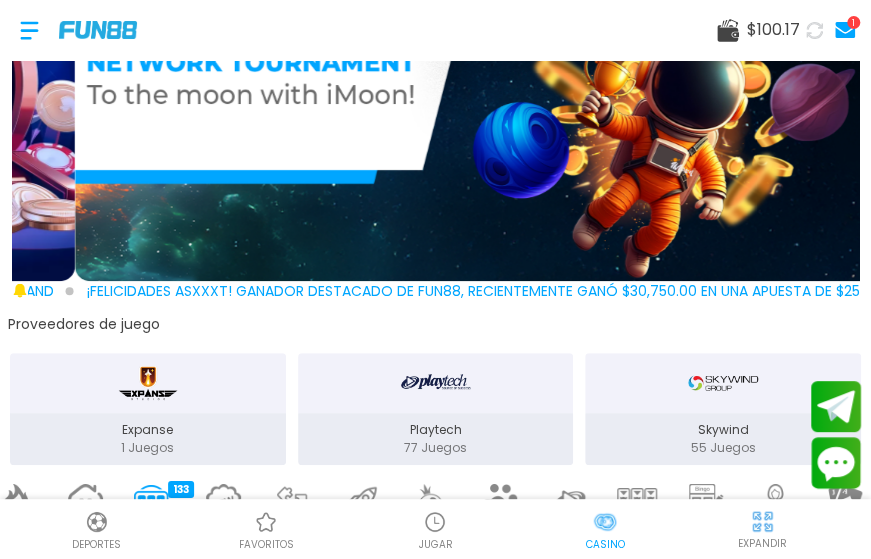 scroll, scrollTop: 0, scrollLeft: 0, axis: both 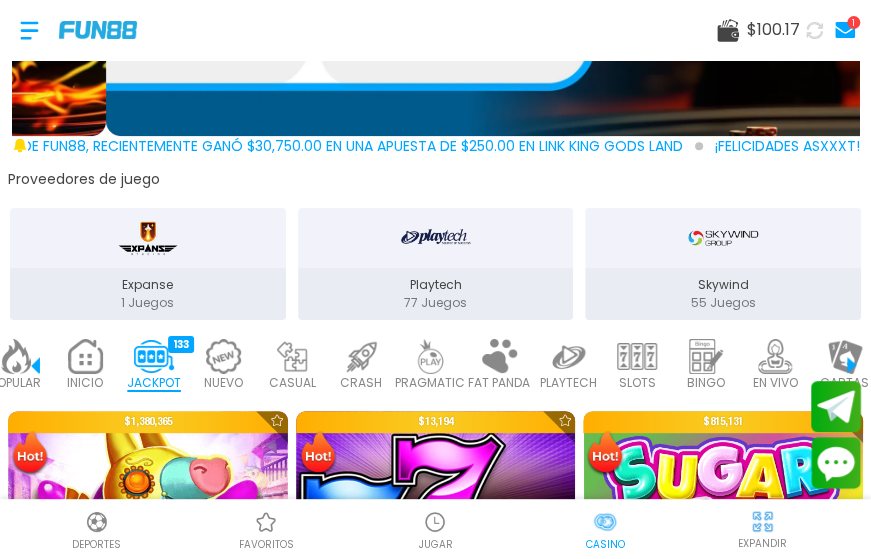 click on "POPULAR 40" at bounding box center (16, 365) 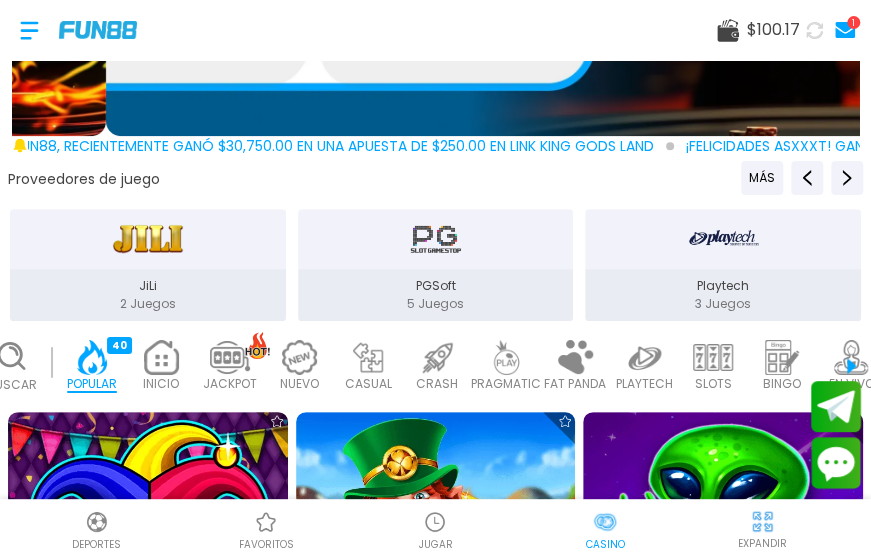 scroll, scrollTop: 0, scrollLeft: 0, axis: both 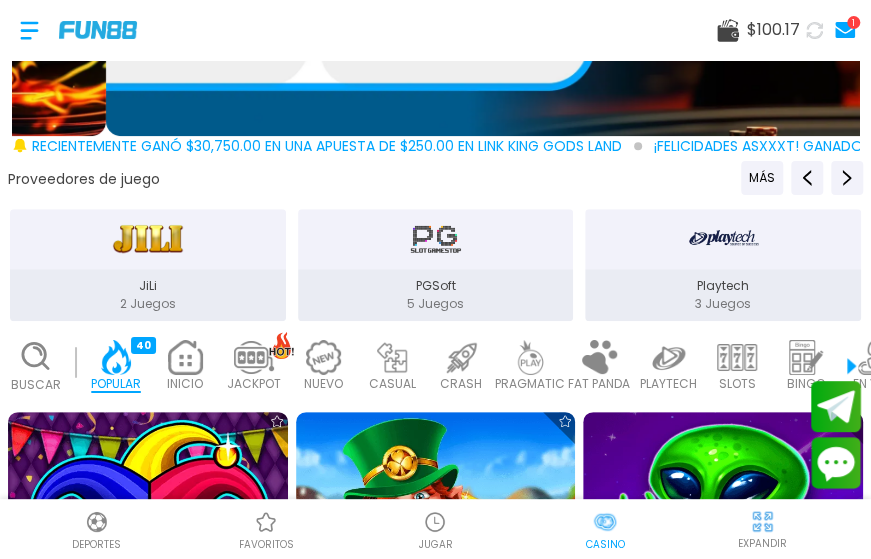 click 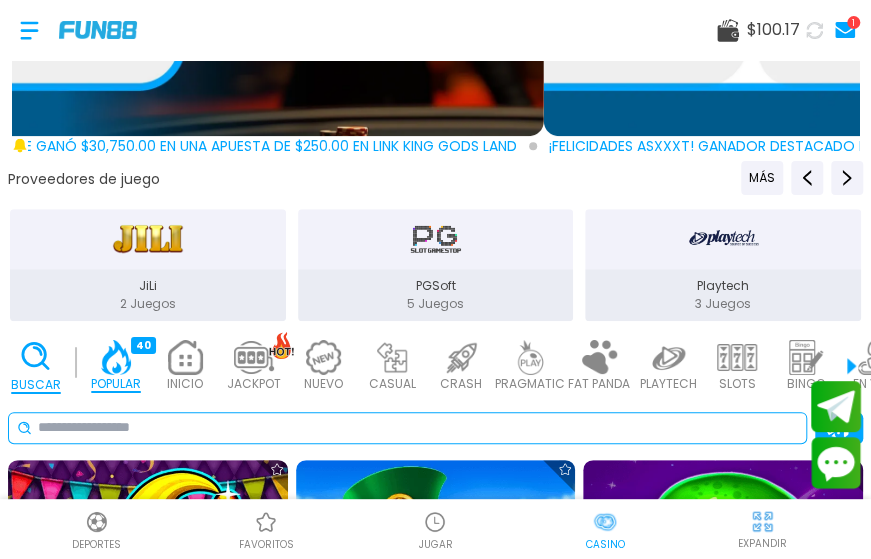 click at bounding box center (418, 427) 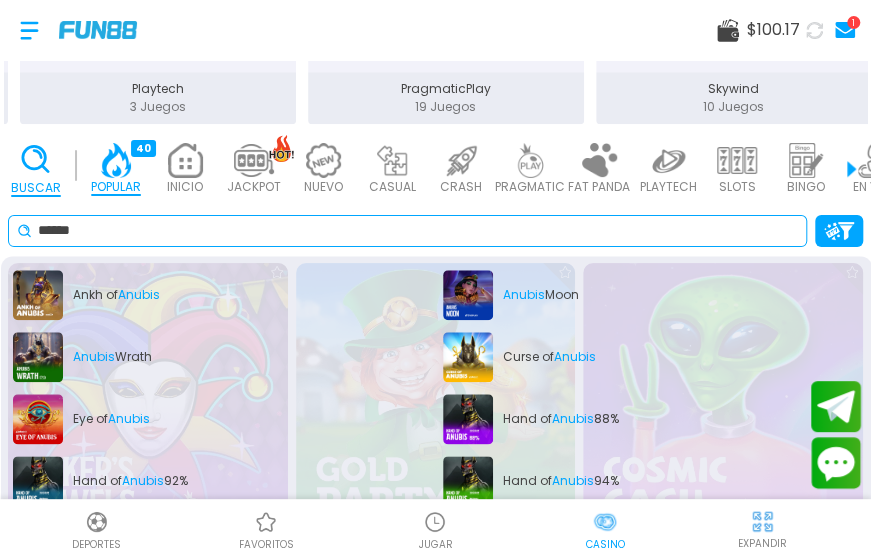 scroll, scrollTop: 564, scrollLeft: 0, axis: vertical 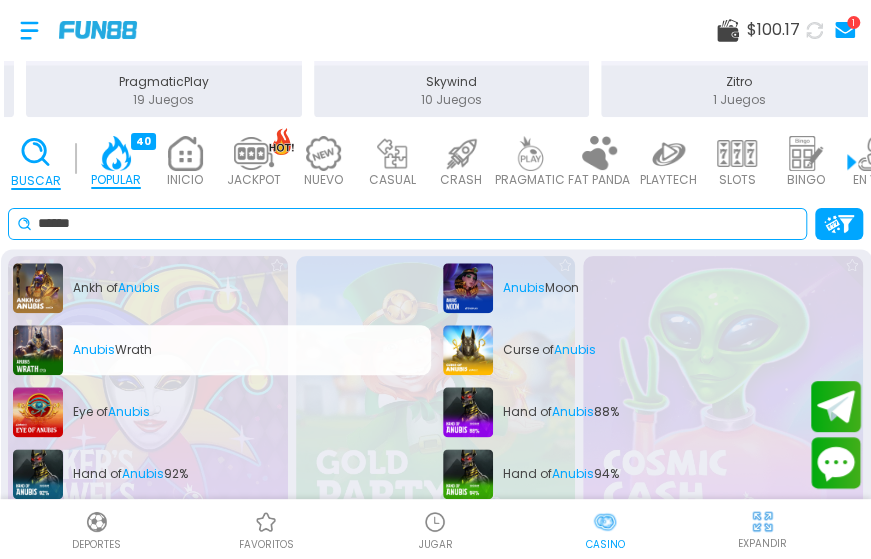 type on "******" 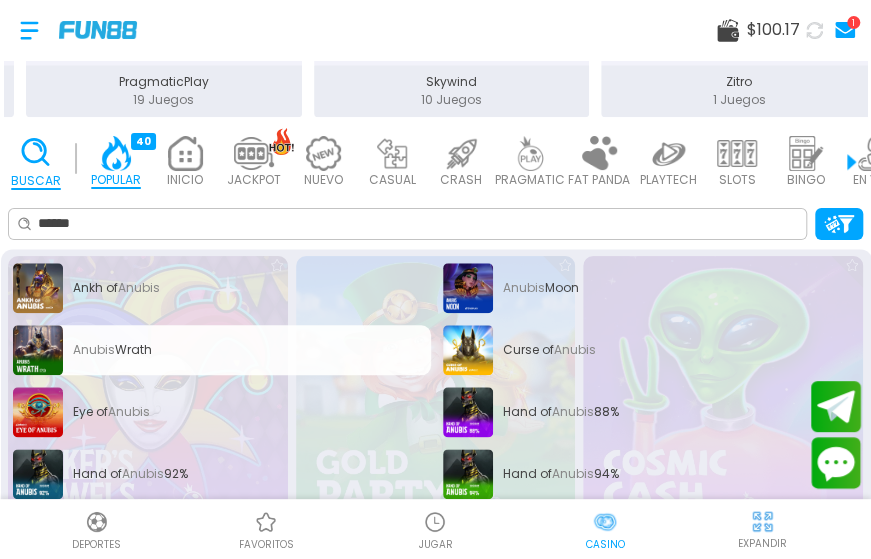 click on "Anubis Wrath" at bounding box center [222, 350] 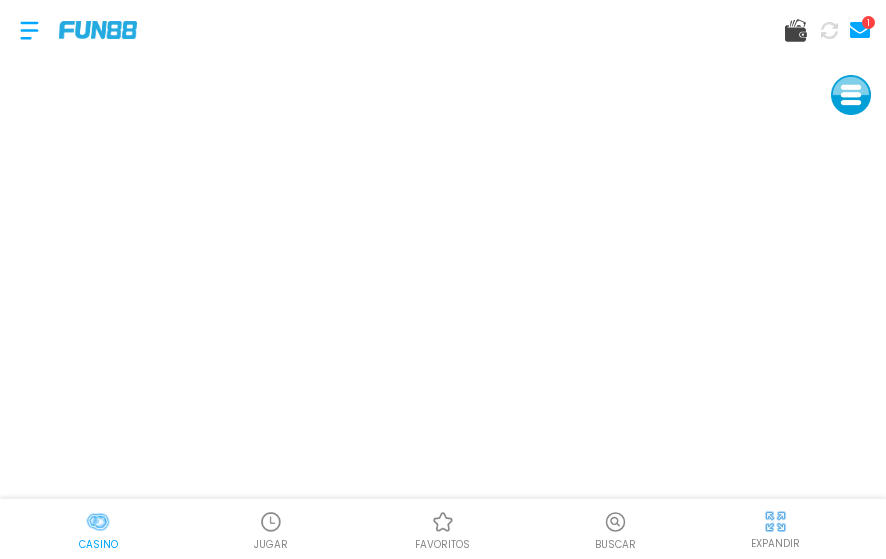click at bounding box center [98, 29] 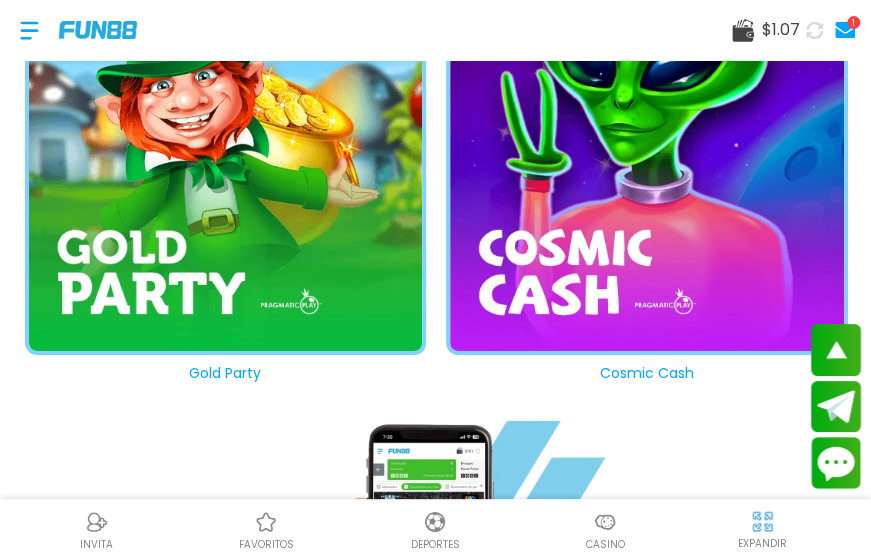 scroll, scrollTop: 2709, scrollLeft: 0, axis: vertical 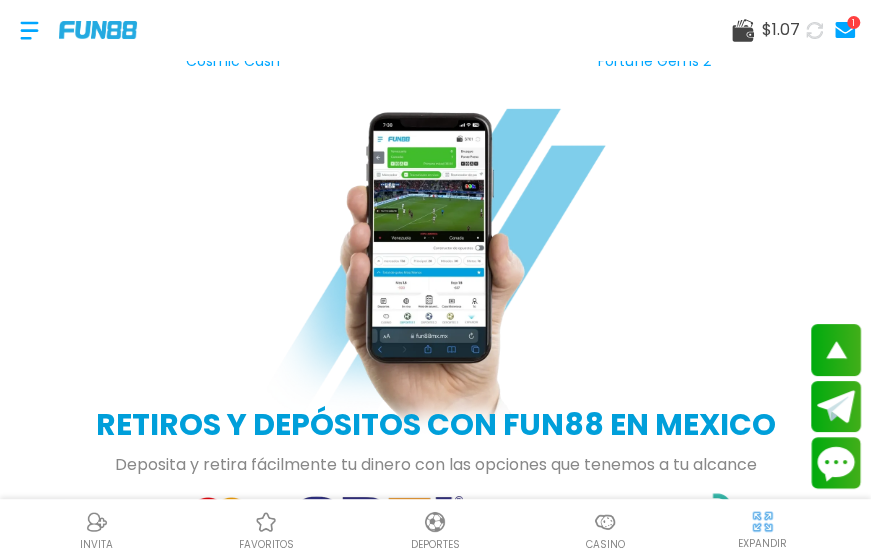 click on "Casino" at bounding box center [604, 544] 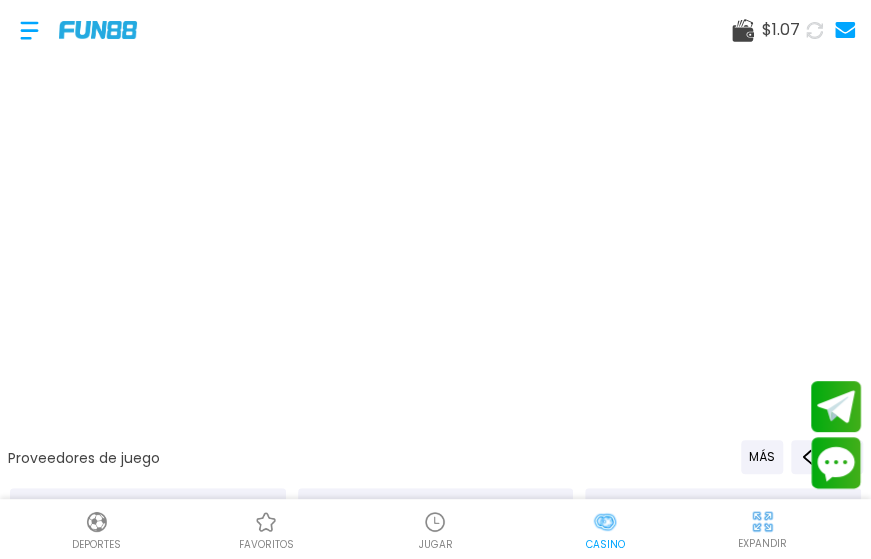 scroll, scrollTop: 3, scrollLeft: 0, axis: vertical 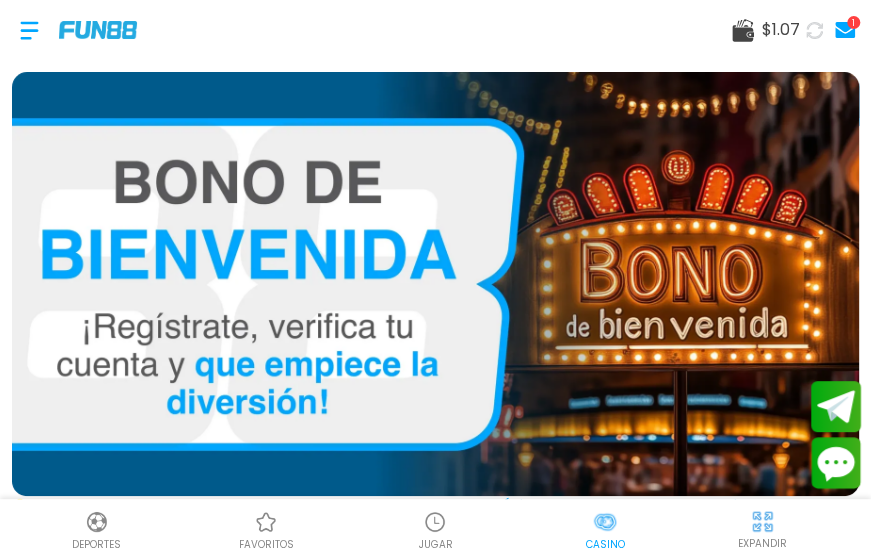 click on "favoritos" at bounding box center (266, 544) 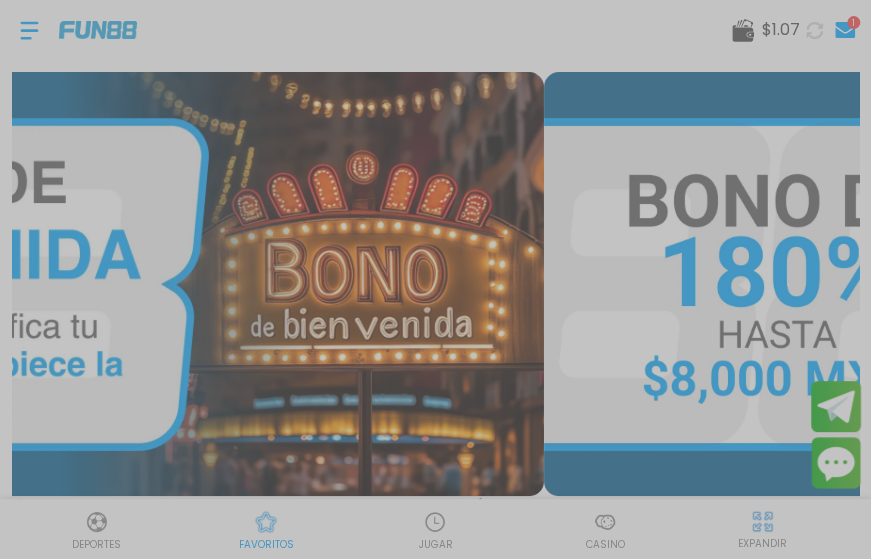 scroll, scrollTop: 0, scrollLeft: 0, axis: both 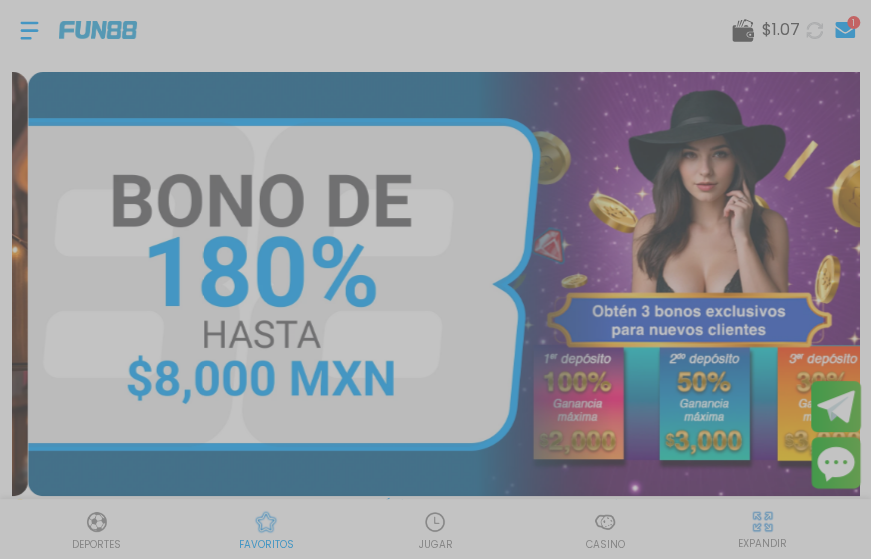 drag, startPoint x: 863, startPoint y: 175, endPoint x: 854, endPoint y: 256, distance: 81.49847 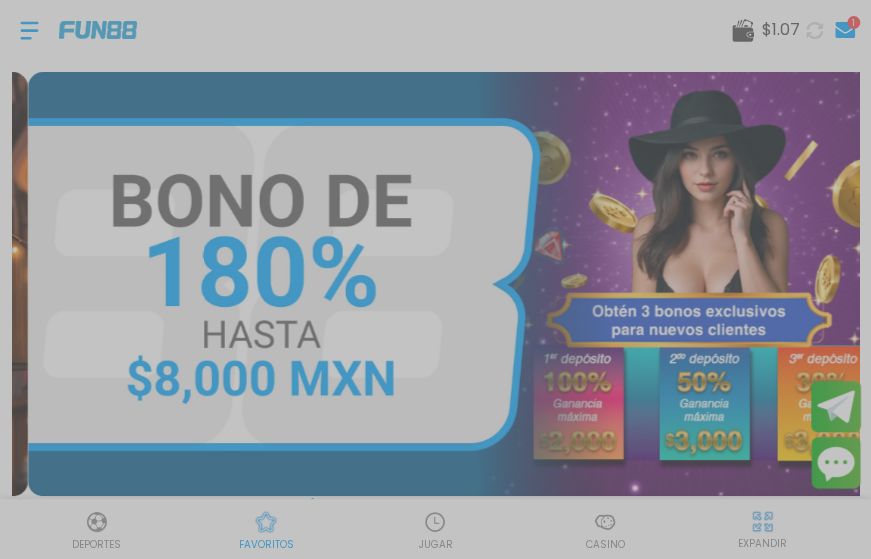 click at bounding box center [435, 279] 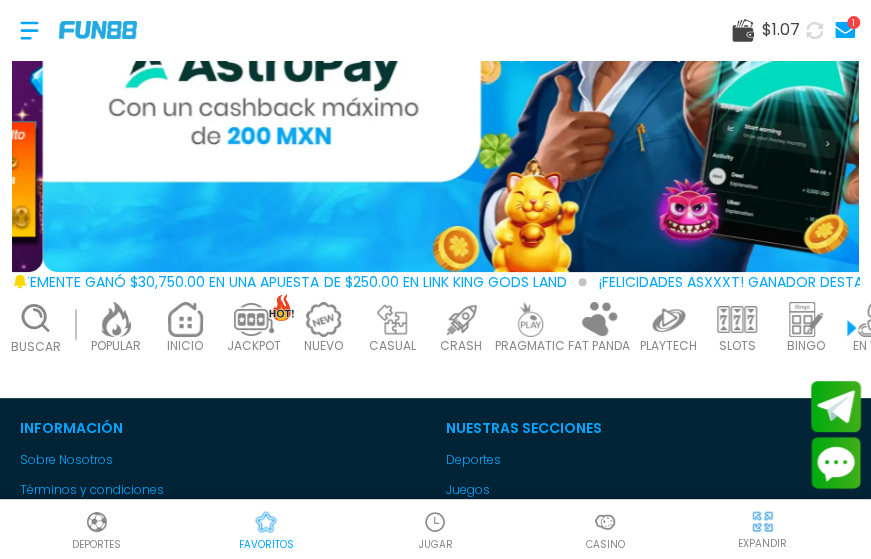 scroll, scrollTop: 304, scrollLeft: 0, axis: vertical 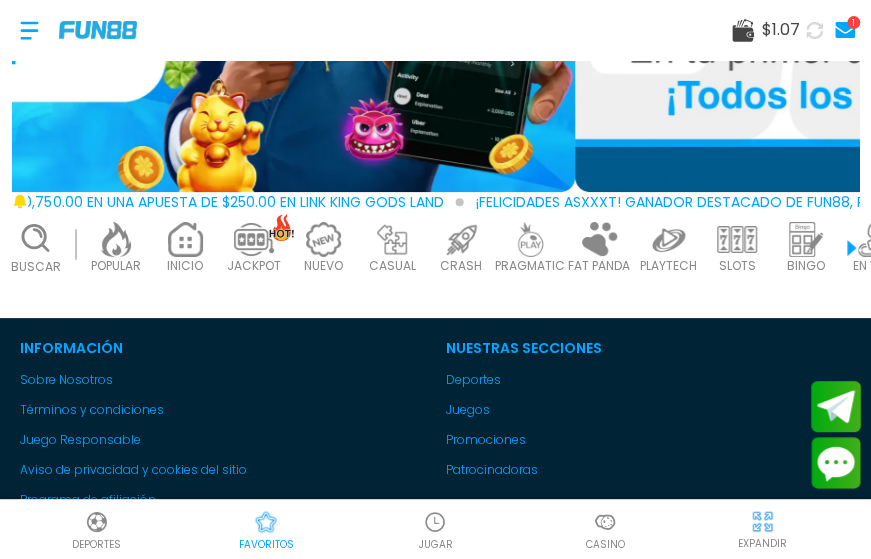 click 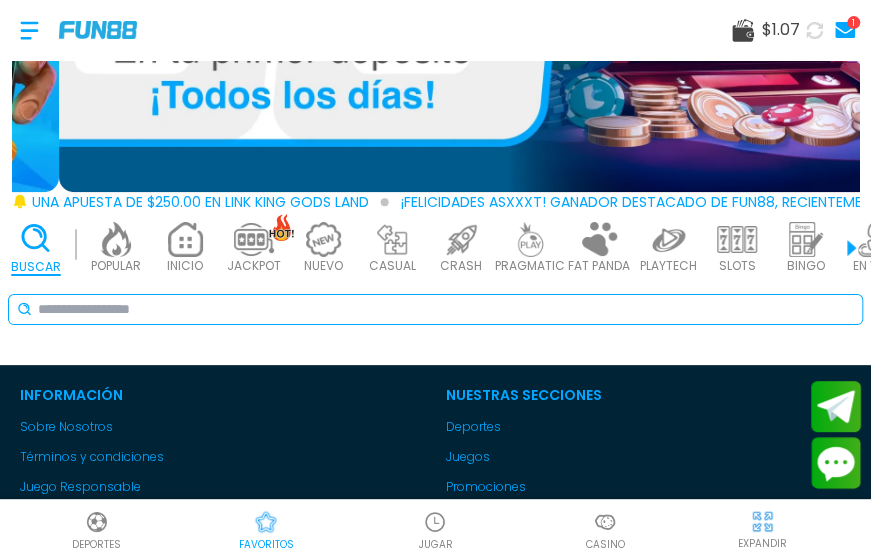 click at bounding box center [446, 309] 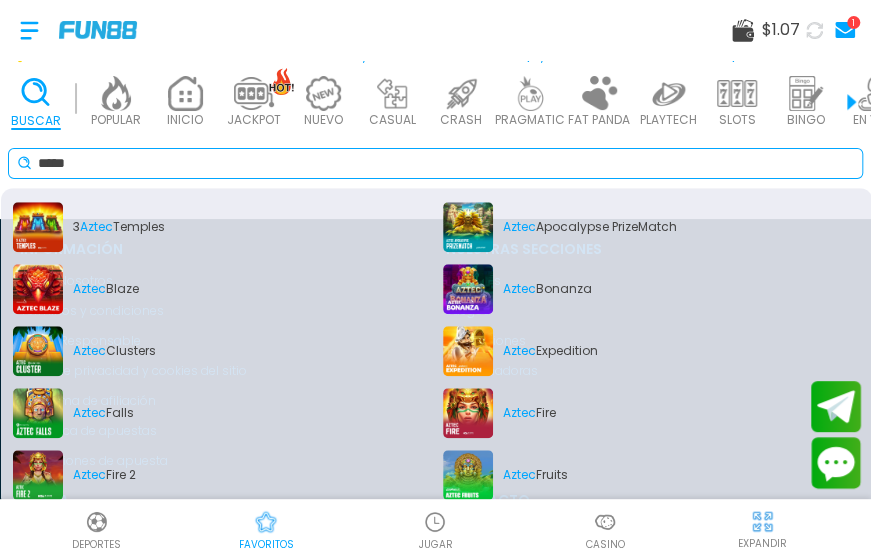 scroll, scrollTop: 494, scrollLeft: 0, axis: vertical 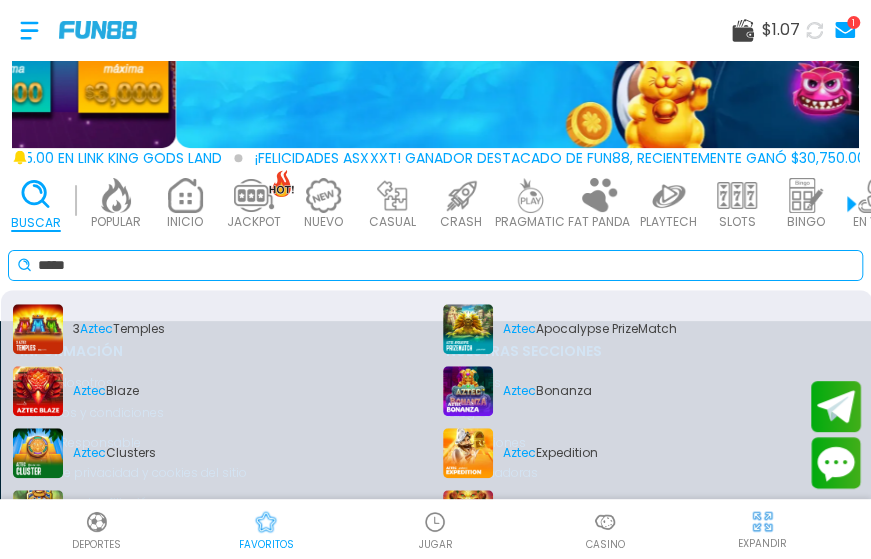 click on "*****" at bounding box center [446, 265] 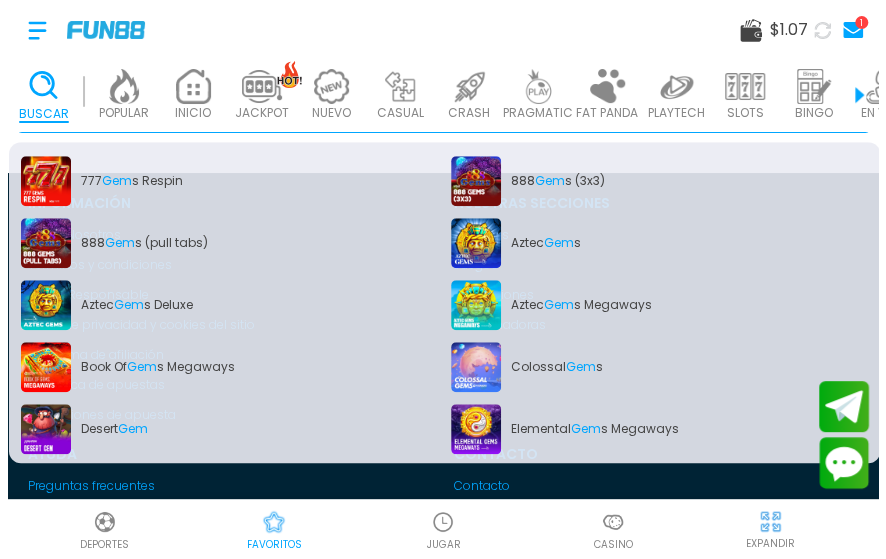 scroll, scrollTop: 514, scrollLeft: 0, axis: vertical 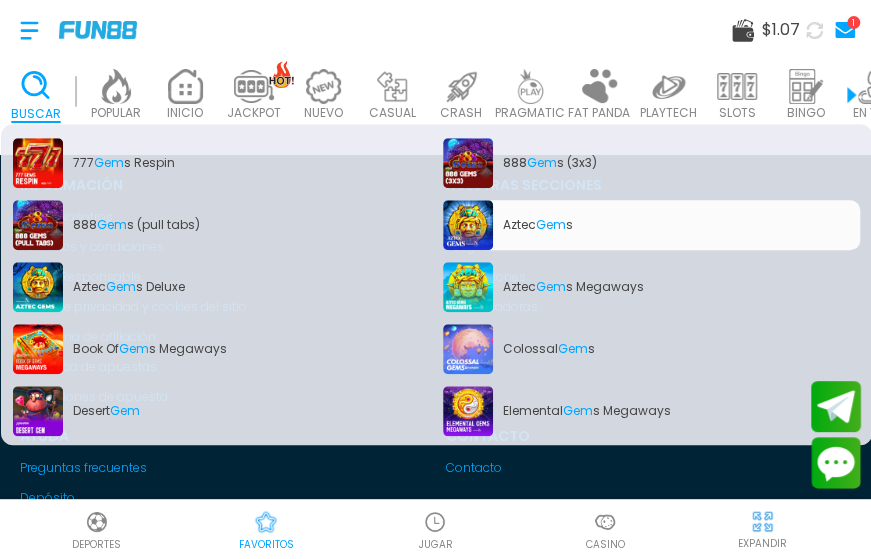 type on "***" 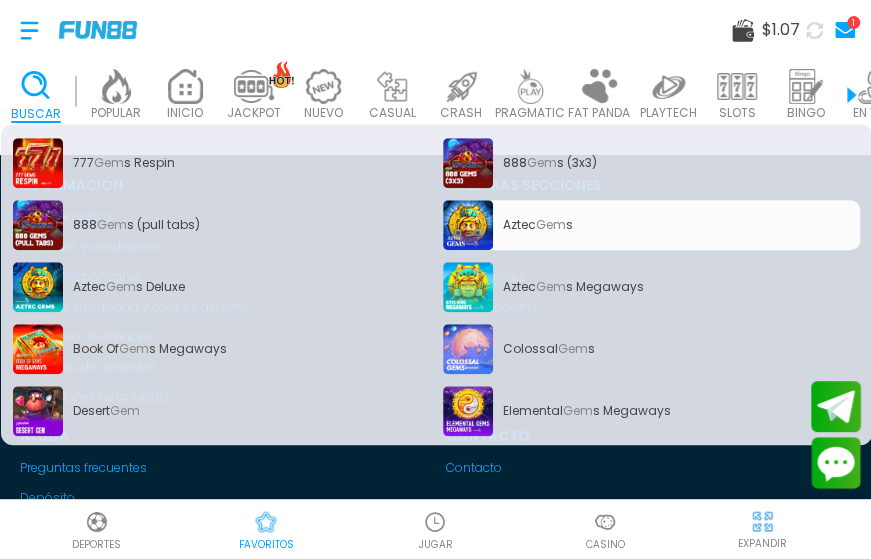 click on "Aztec Gem s" at bounding box center [652, 225] 